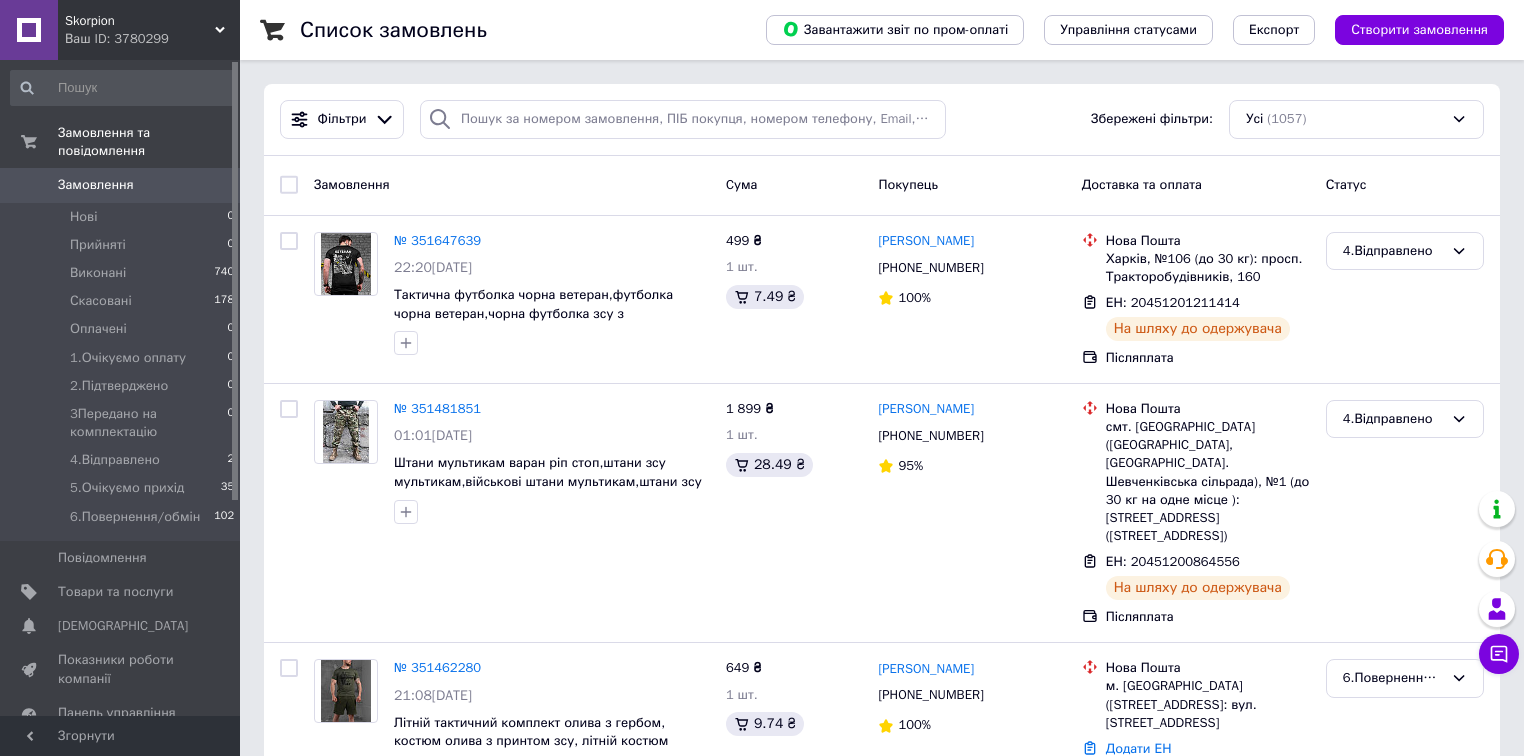 scroll, scrollTop: 0, scrollLeft: 0, axis: both 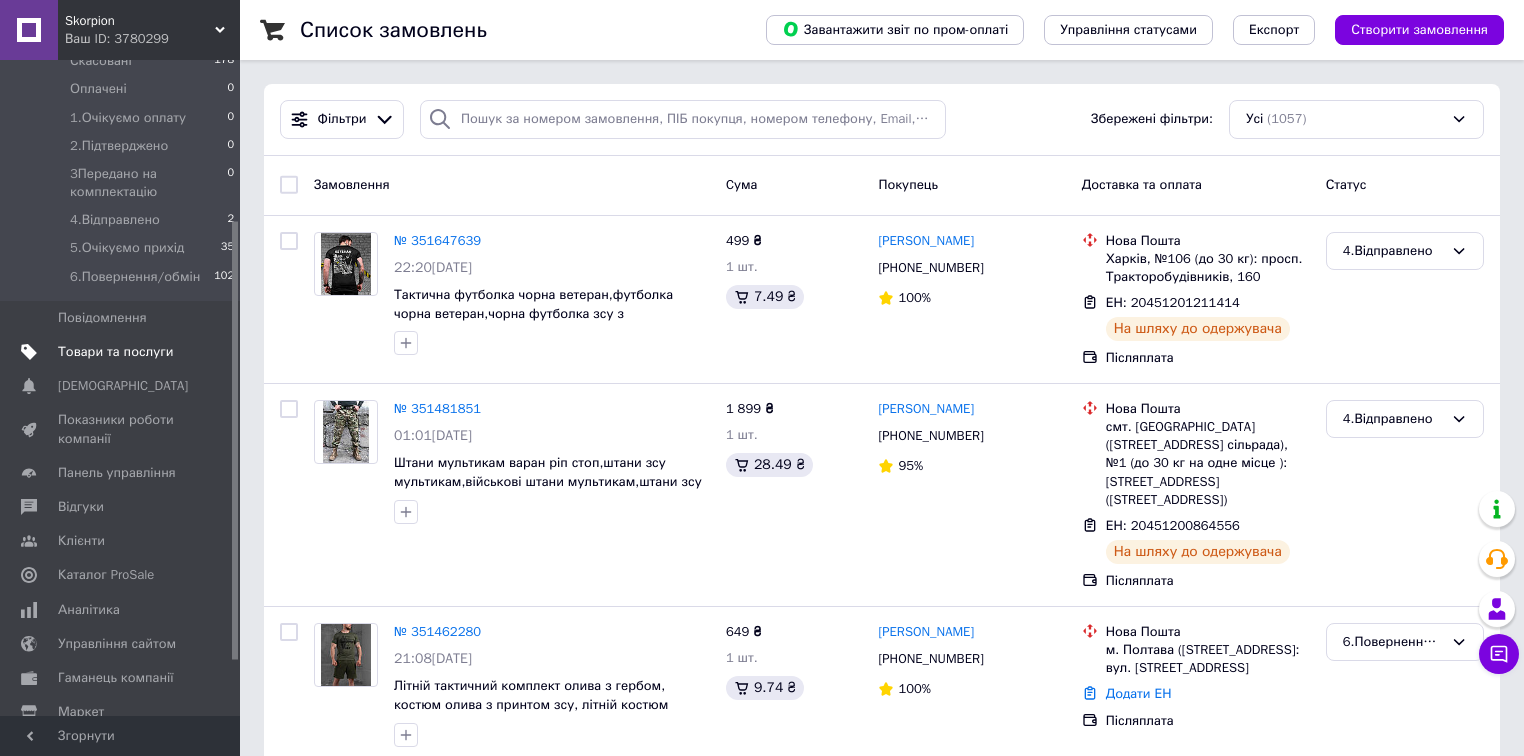 click on "Товари та послуги" at bounding box center [123, 352] 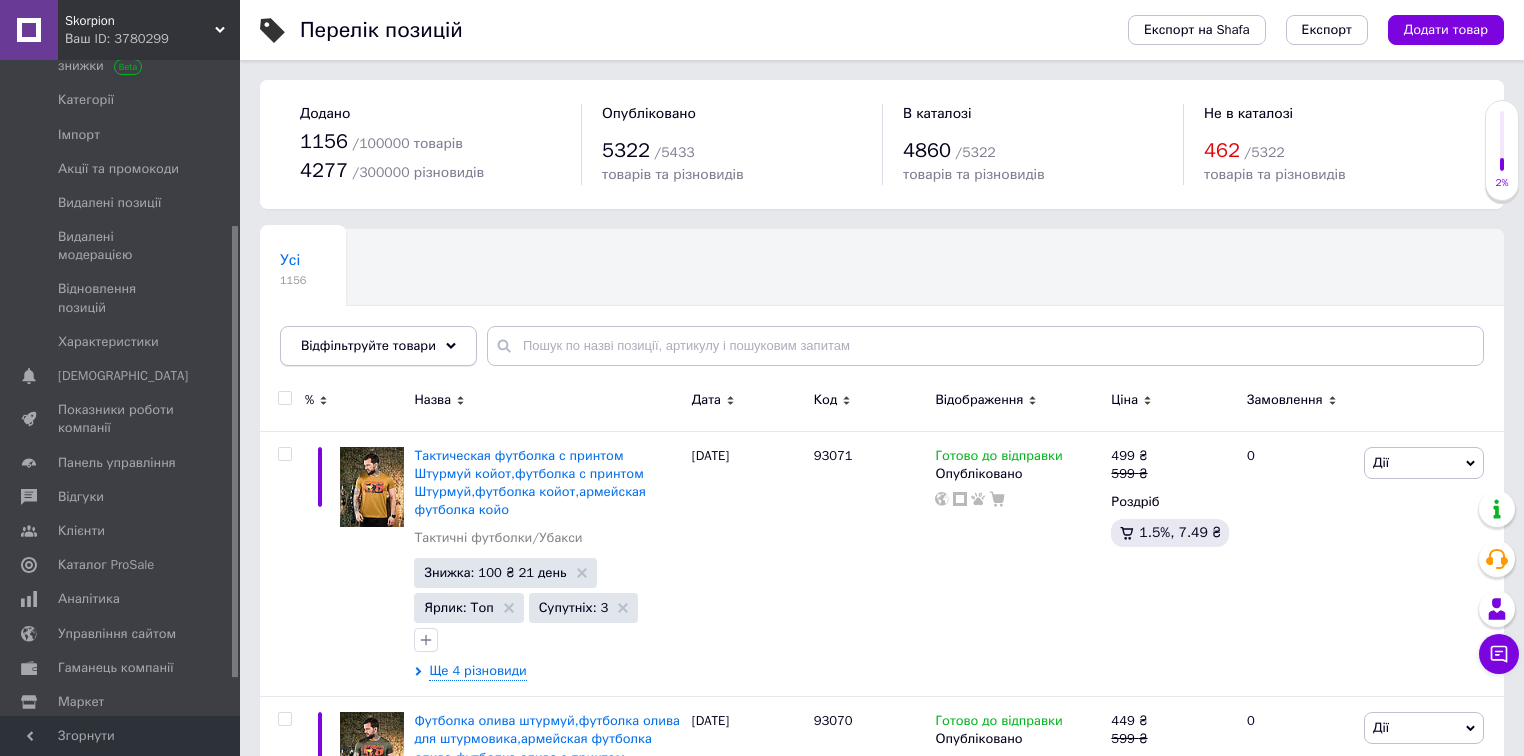 click on "Відфільтруйте товари" at bounding box center (378, 346) 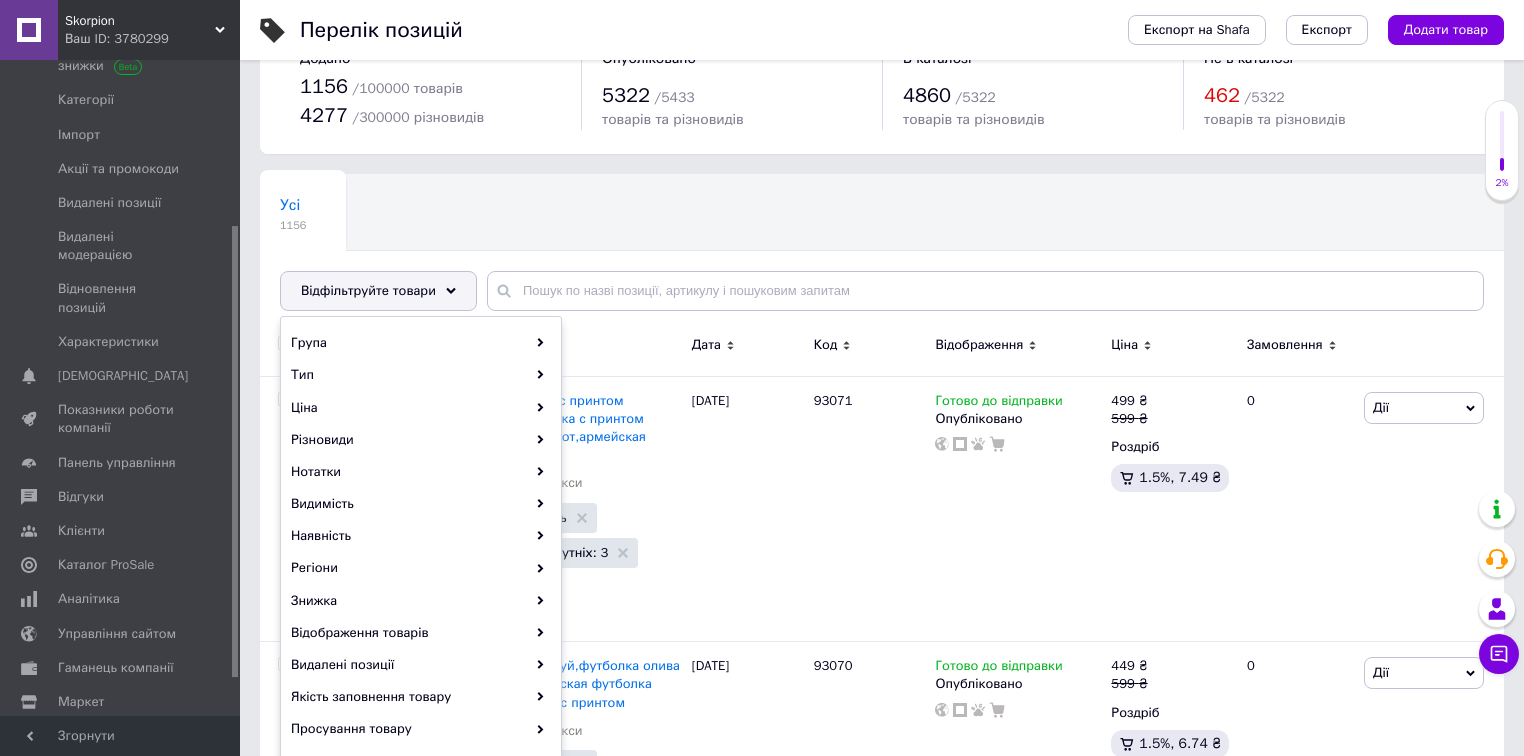 scroll, scrollTop: 80, scrollLeft: 0, axis: vertical 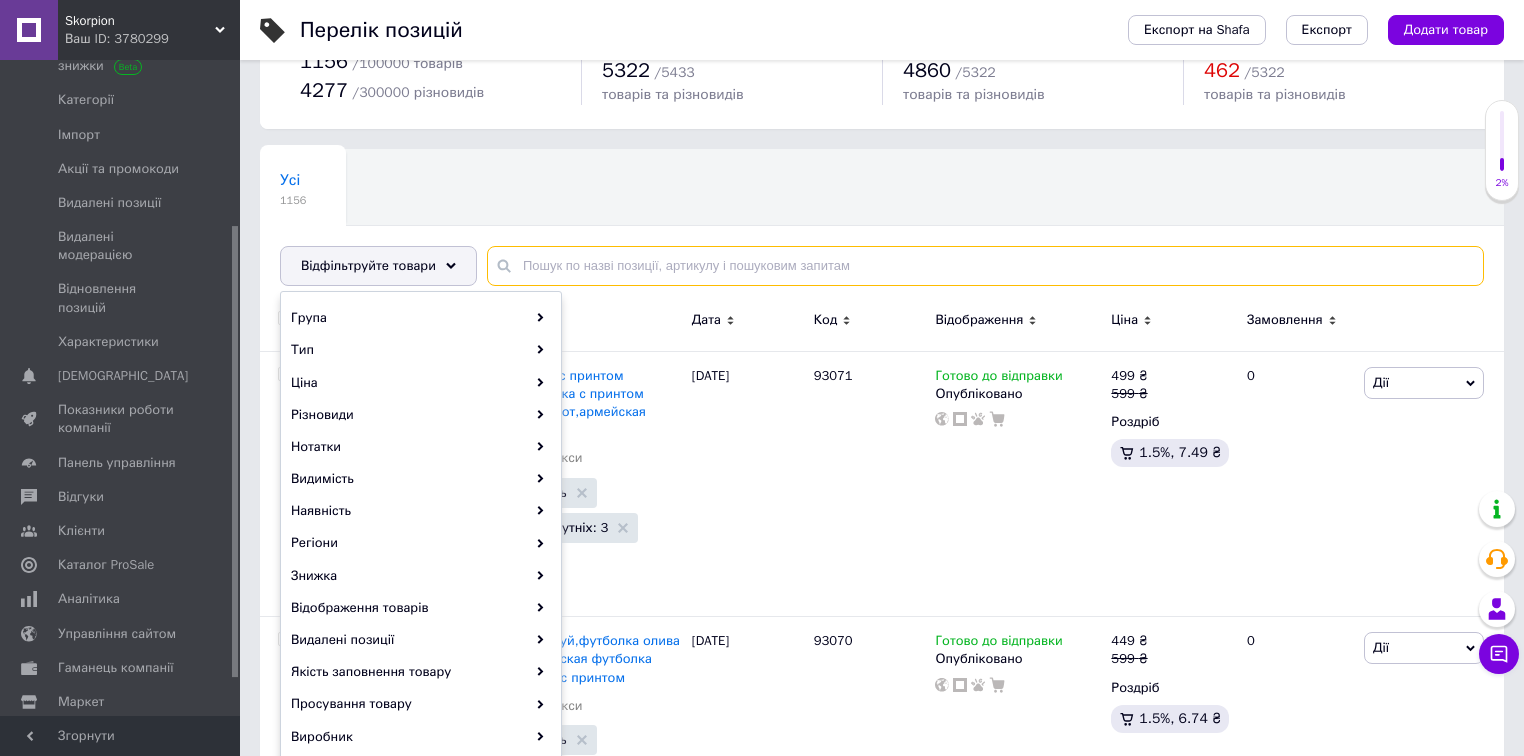 click at bounding box center [985, 266] 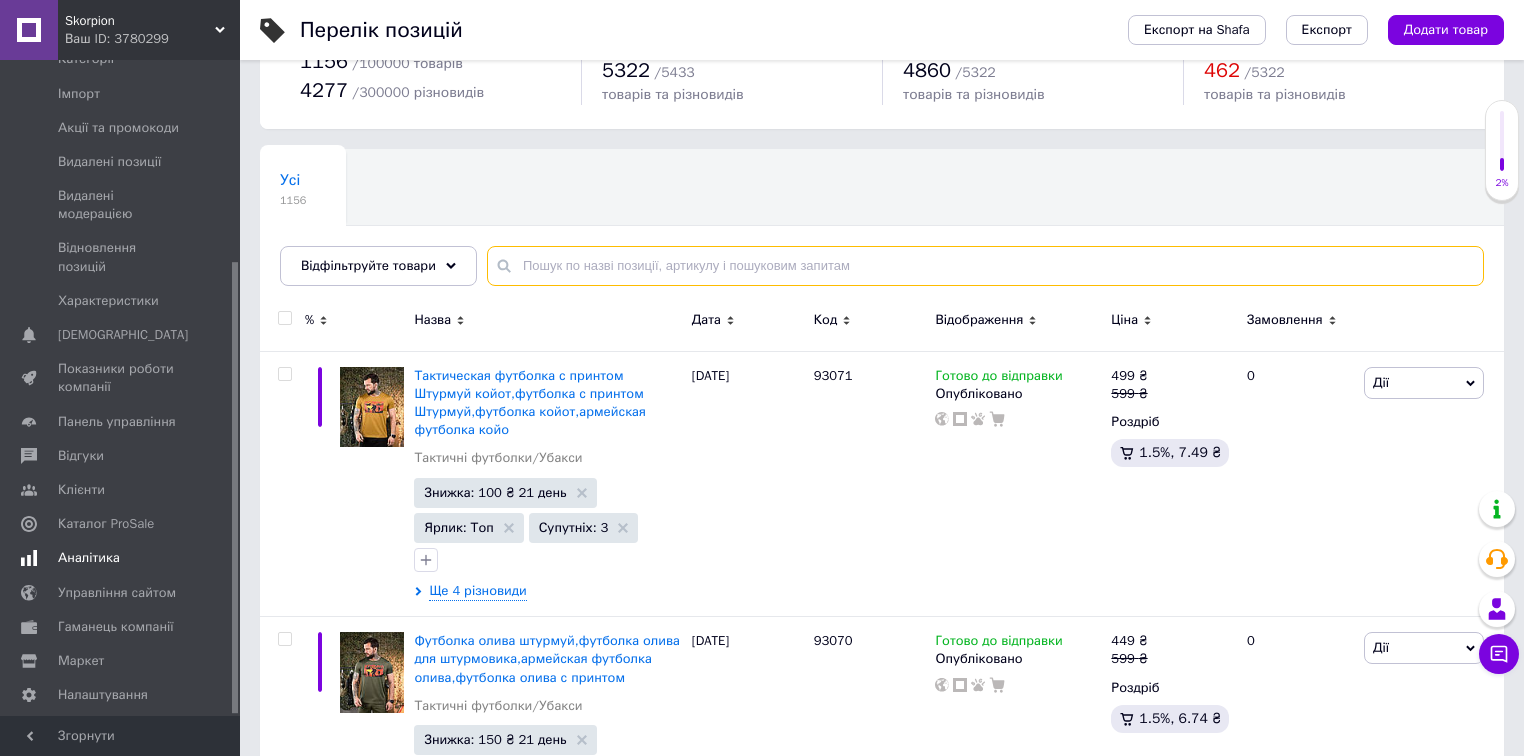 scroll, scrollTop: 292, scrollLeft: 0, axis: vertical 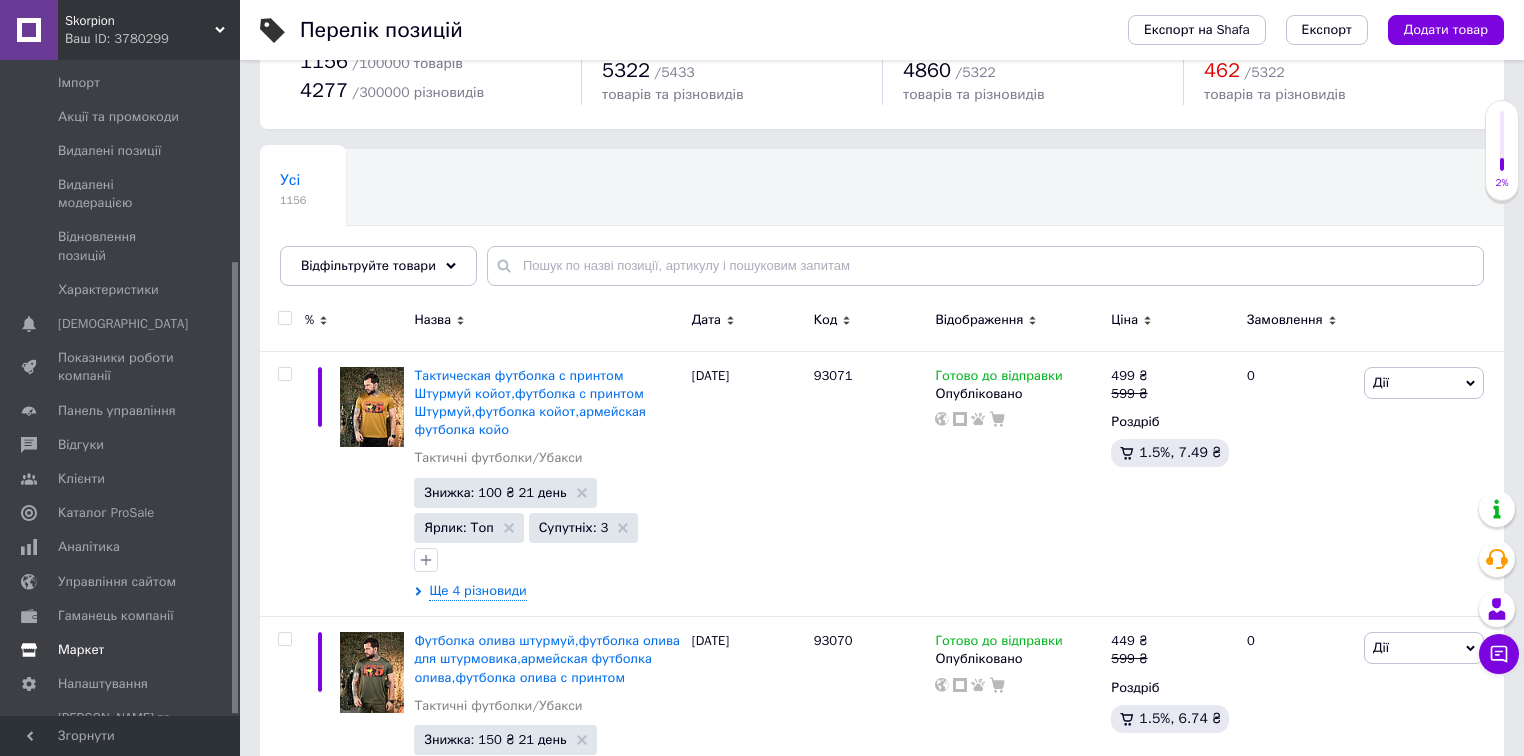 click on "Маркет" at bounding box center [81, 650] 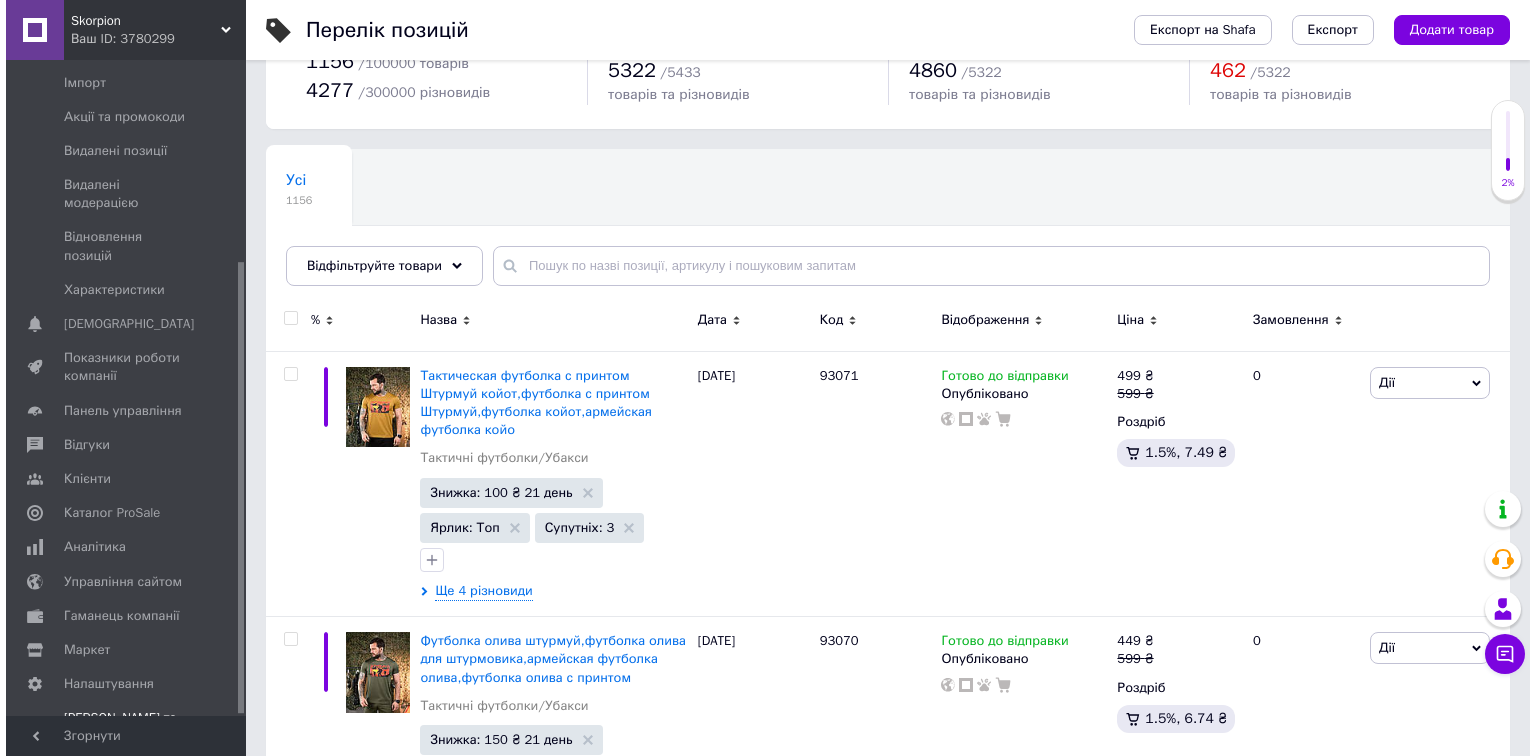 scroll, scrollTop: 0, scrollLeft: 0, axis: both 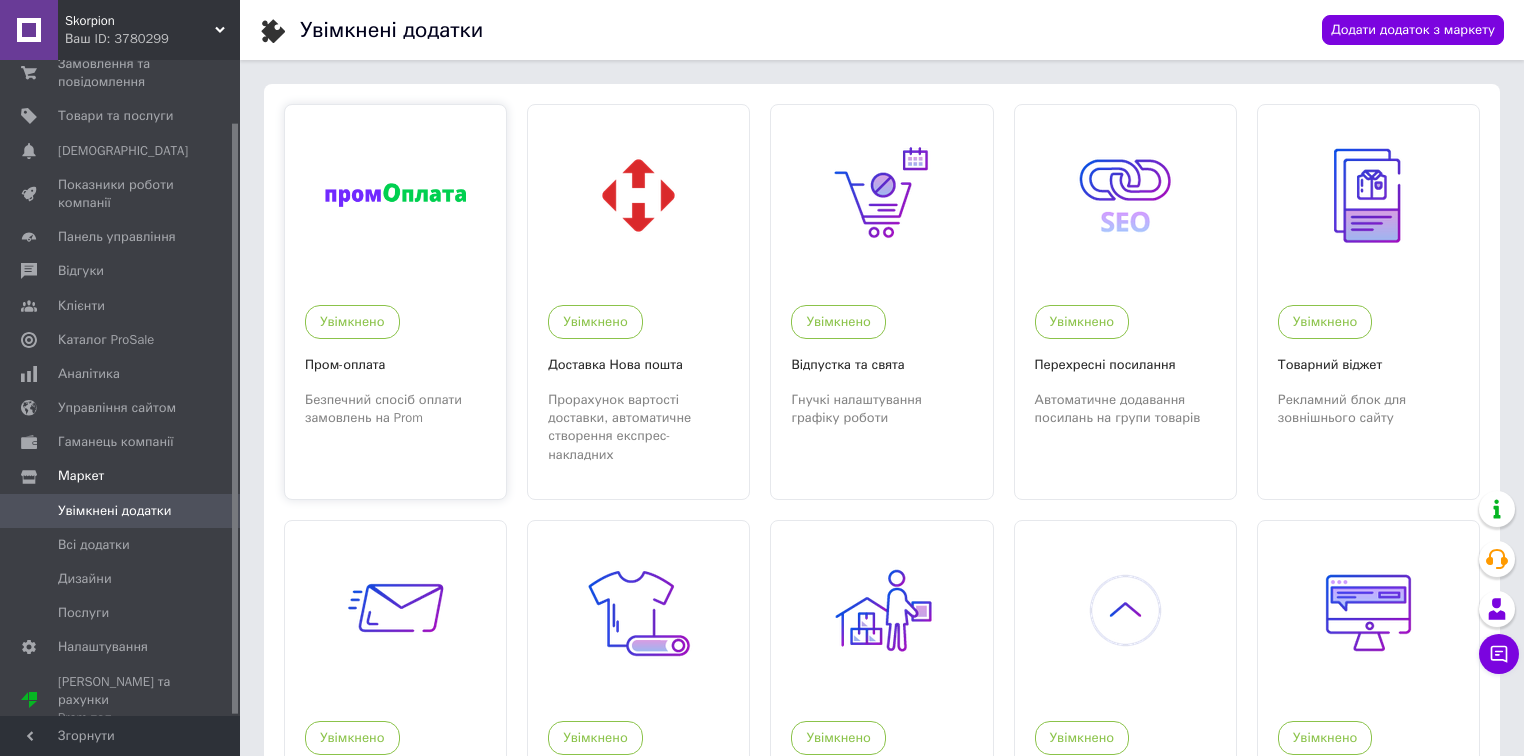 click on "Увімкнено Пром-оплата Безпечний спосіб оплати замовлень на Prom" at bounding box center (395, 356) 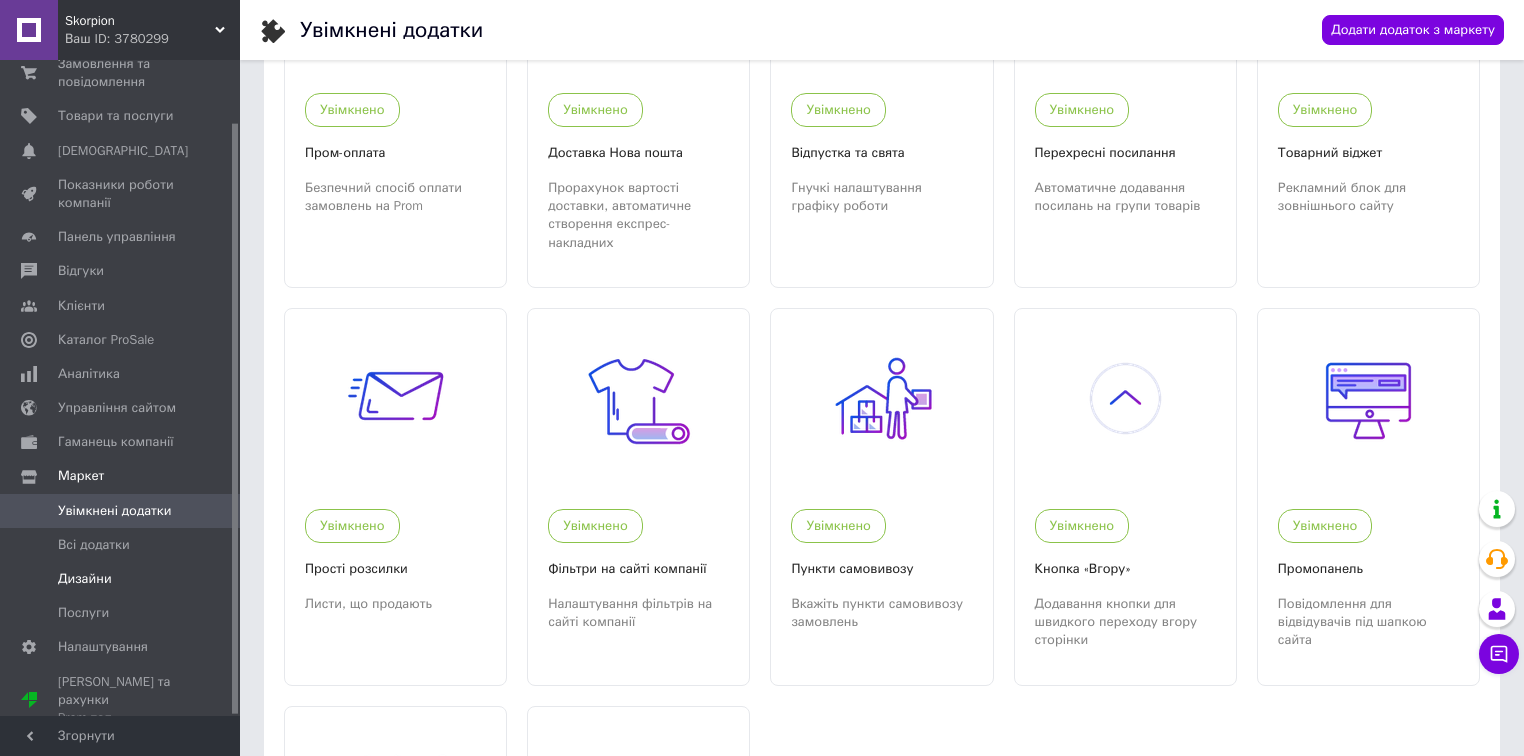 scroll, scrollTop: 240, scrollLeft: 0, axis: vertical 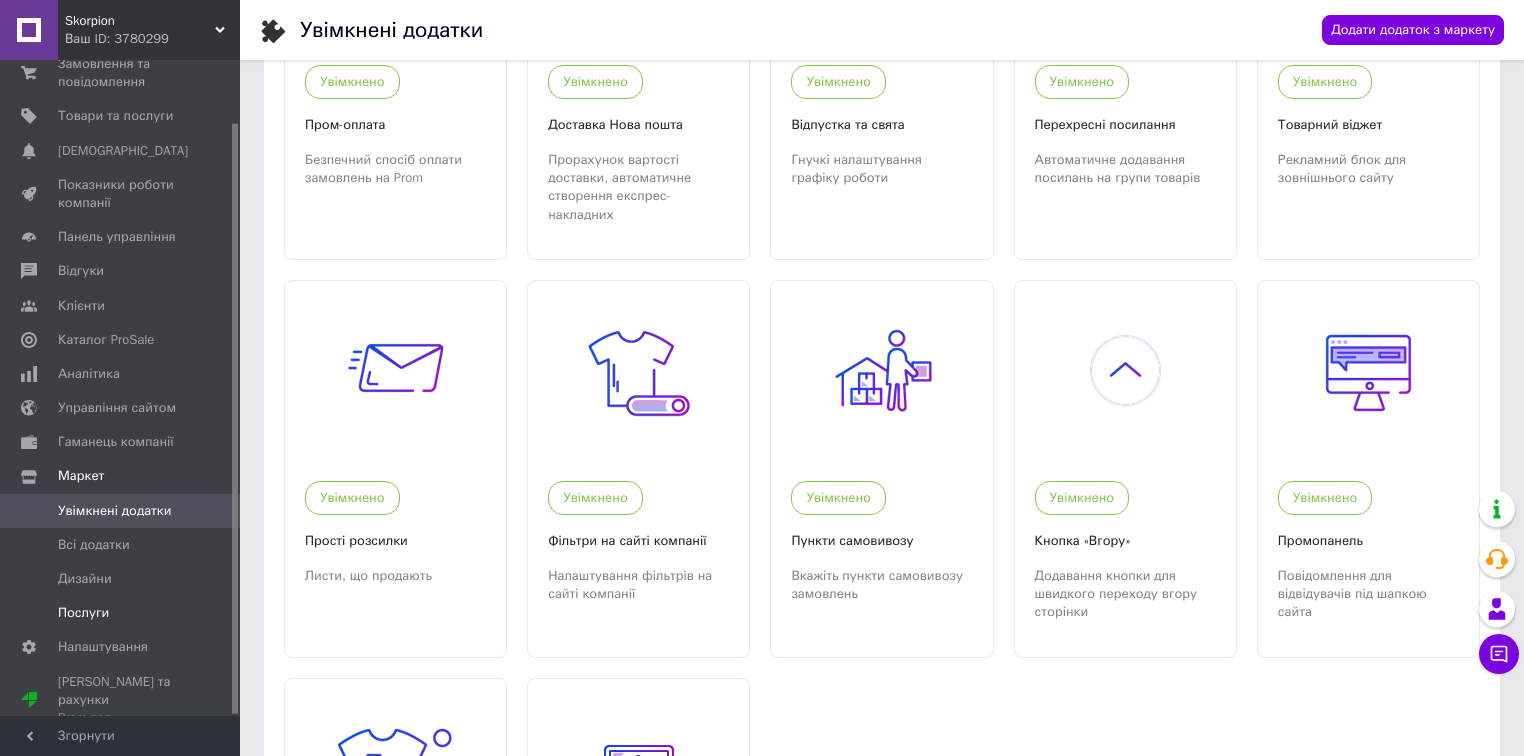 click on "Послуги" at bounding box center (83, 613) 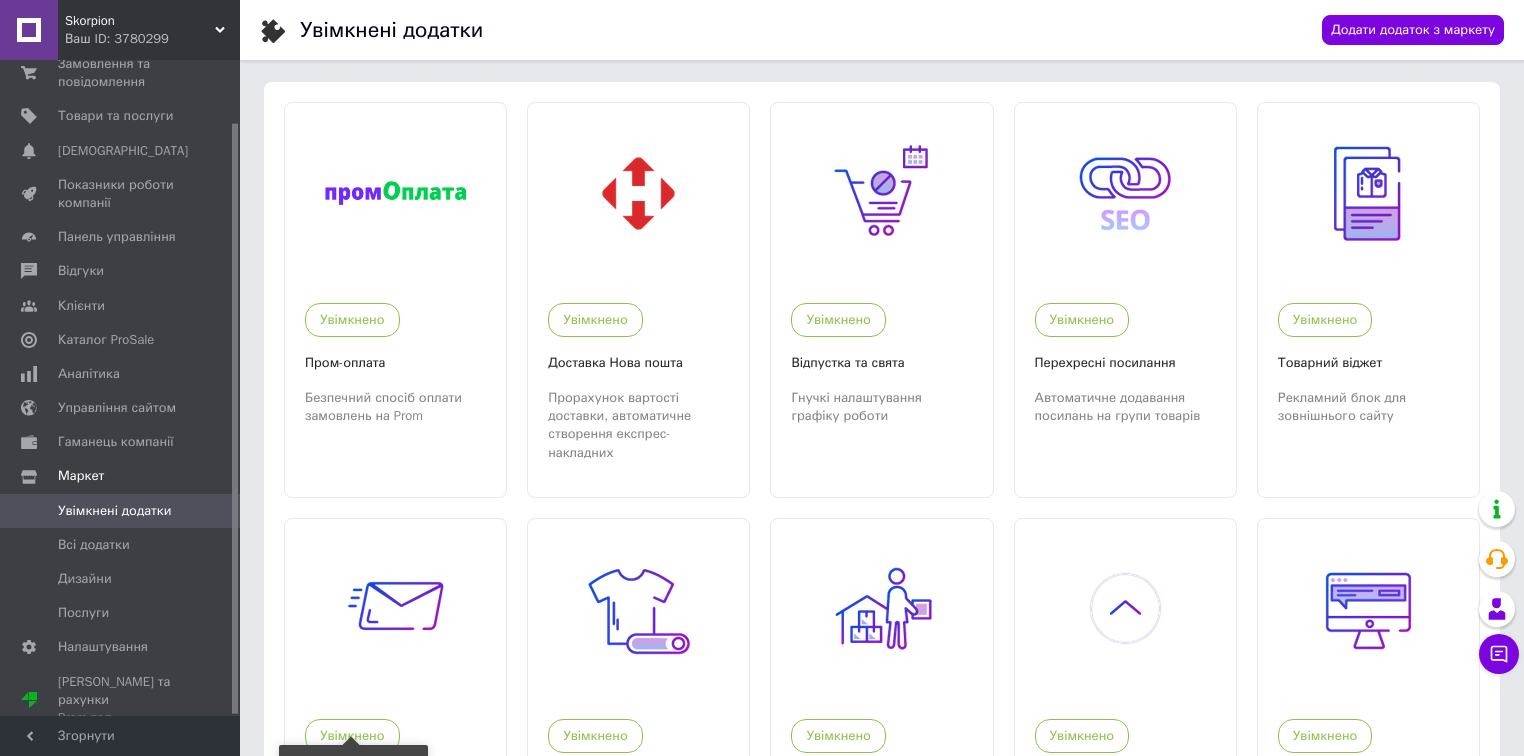 scroll, scrollTop: 0, scrollLeft: 0, axis: both 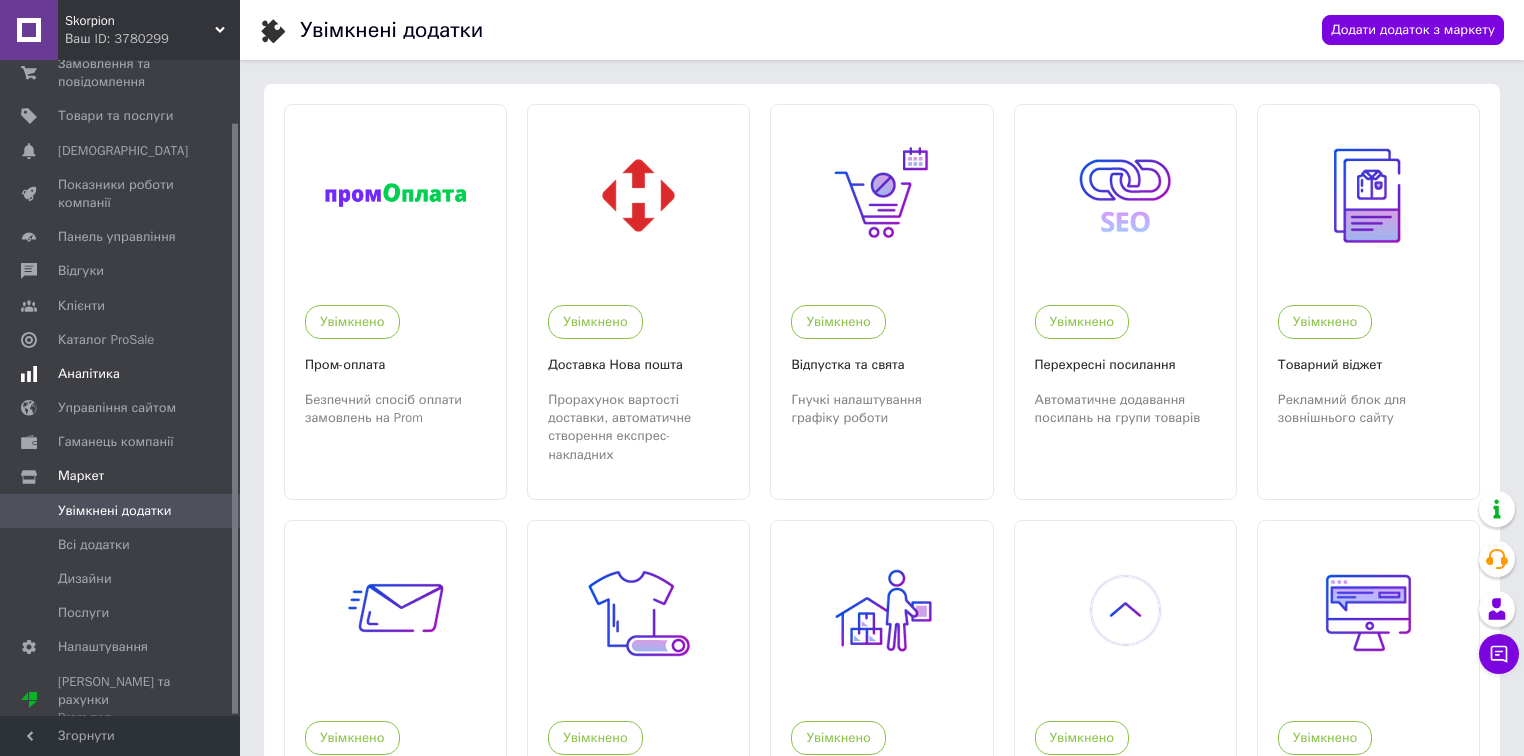 click on "Аналітика" at bounding box center (89, 374) 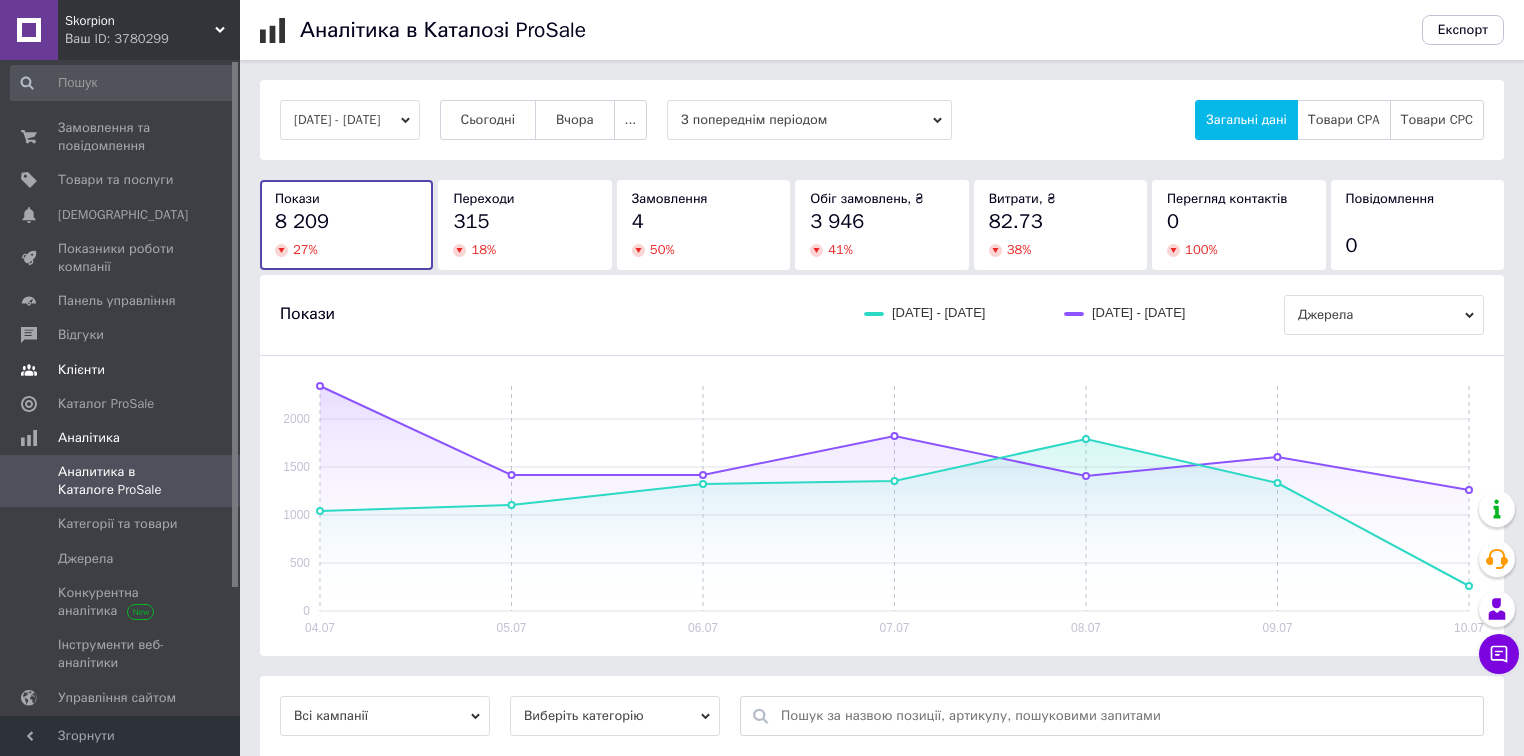 scroll, scrollTop: 0, scrollLeft: 0, axis: both 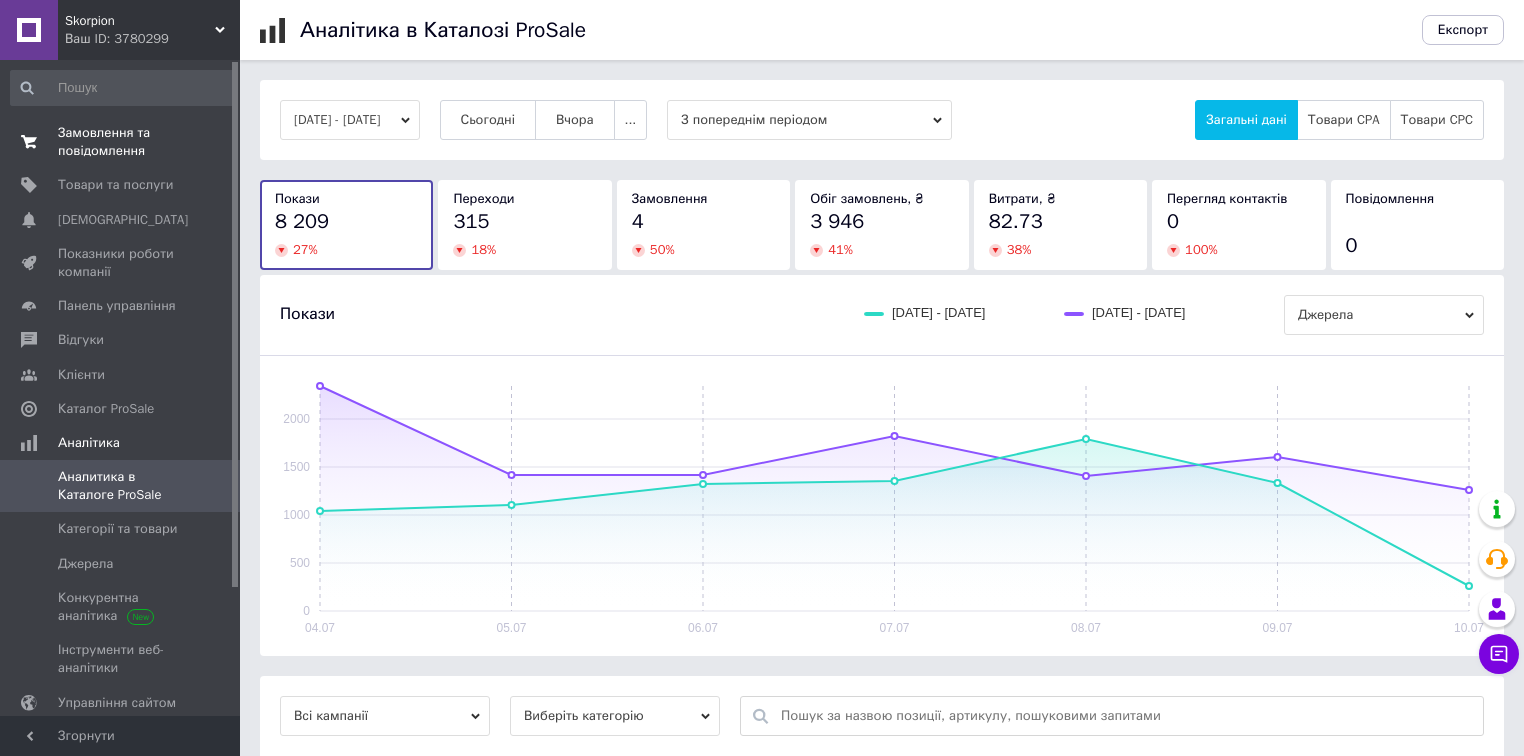 click on "Замовлення та повідомлення" at bounding box center (121, 142) 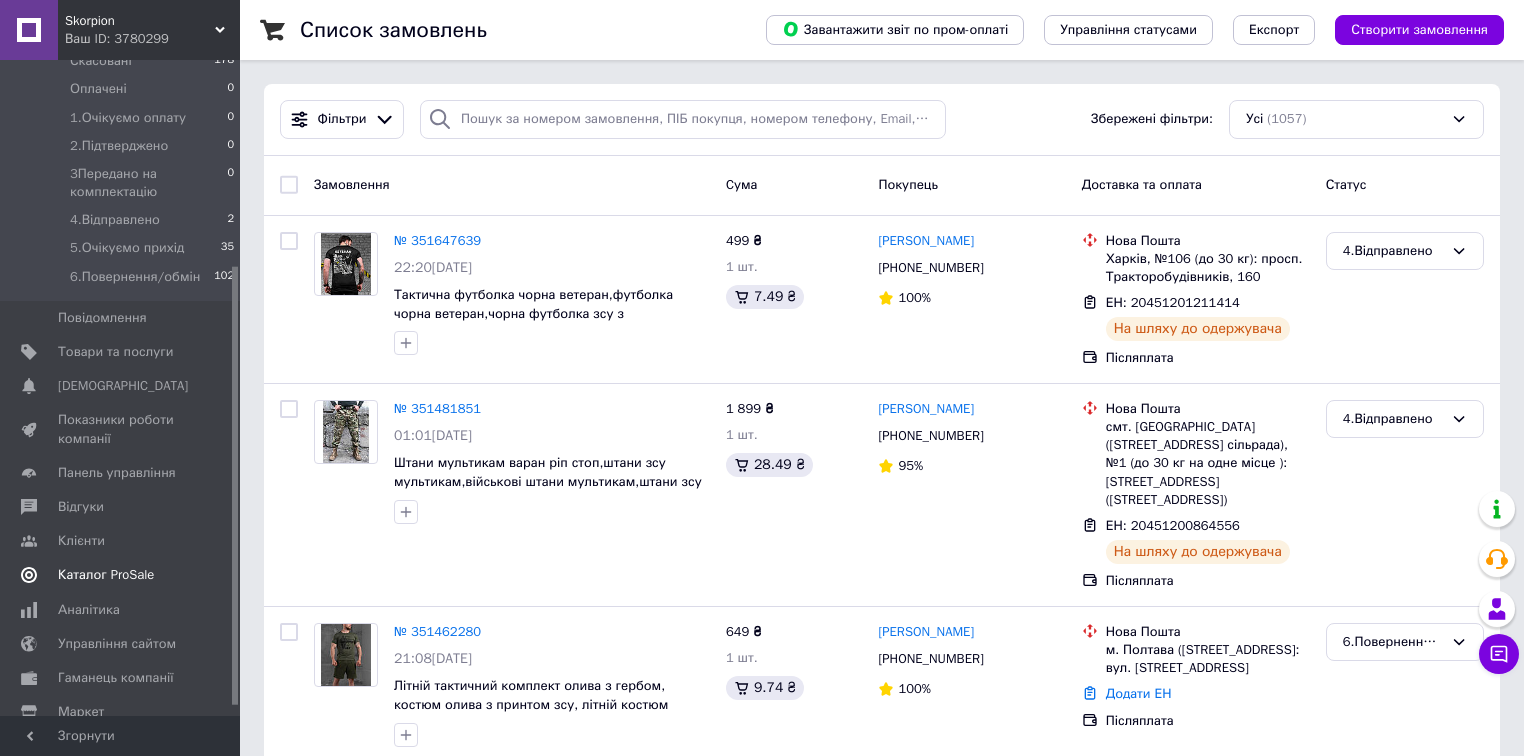 scroll, scrollTop: 321, scrollLeft: 0, axis: vertical 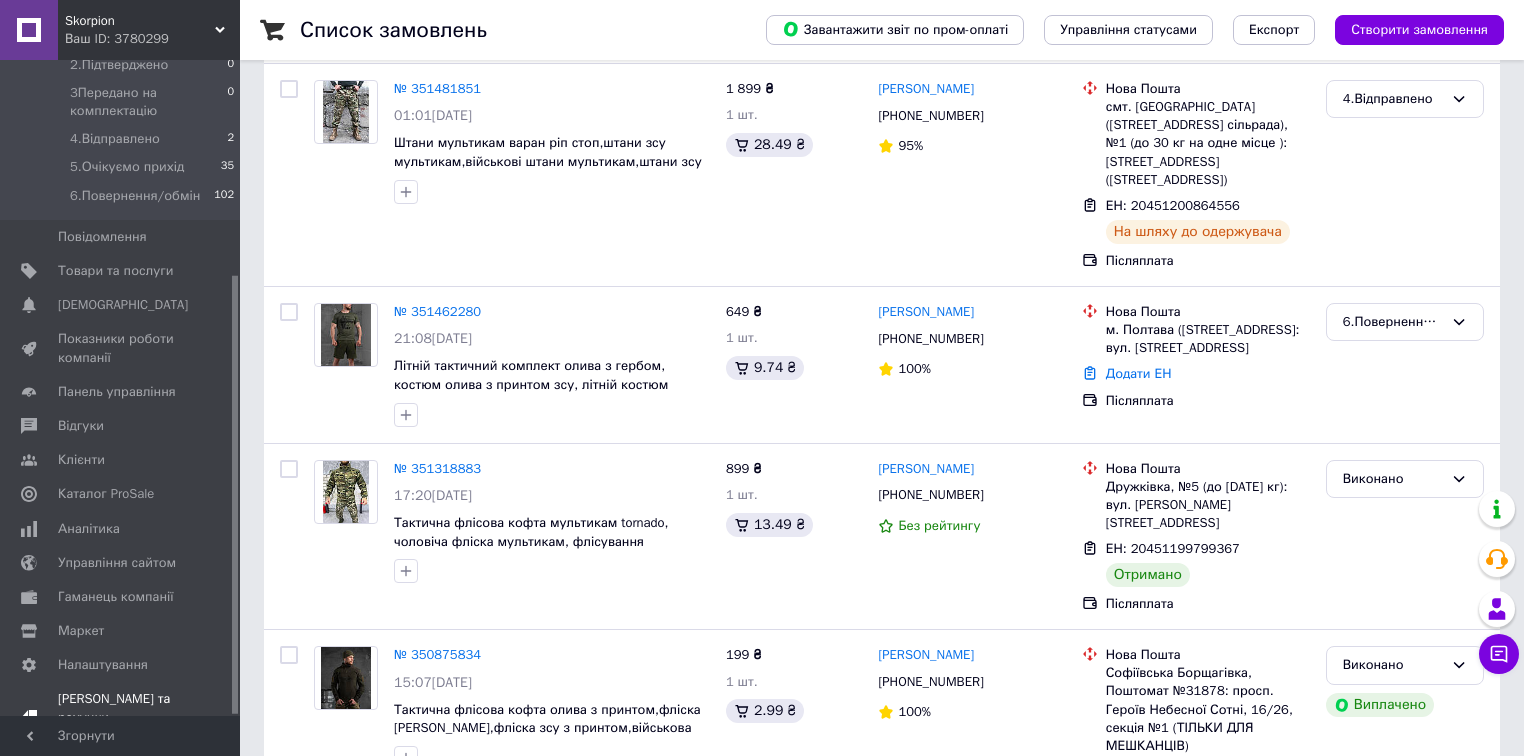 click on "[PERSON_NAME] та рахунки Prom топ" at bounding box center [121, 717] 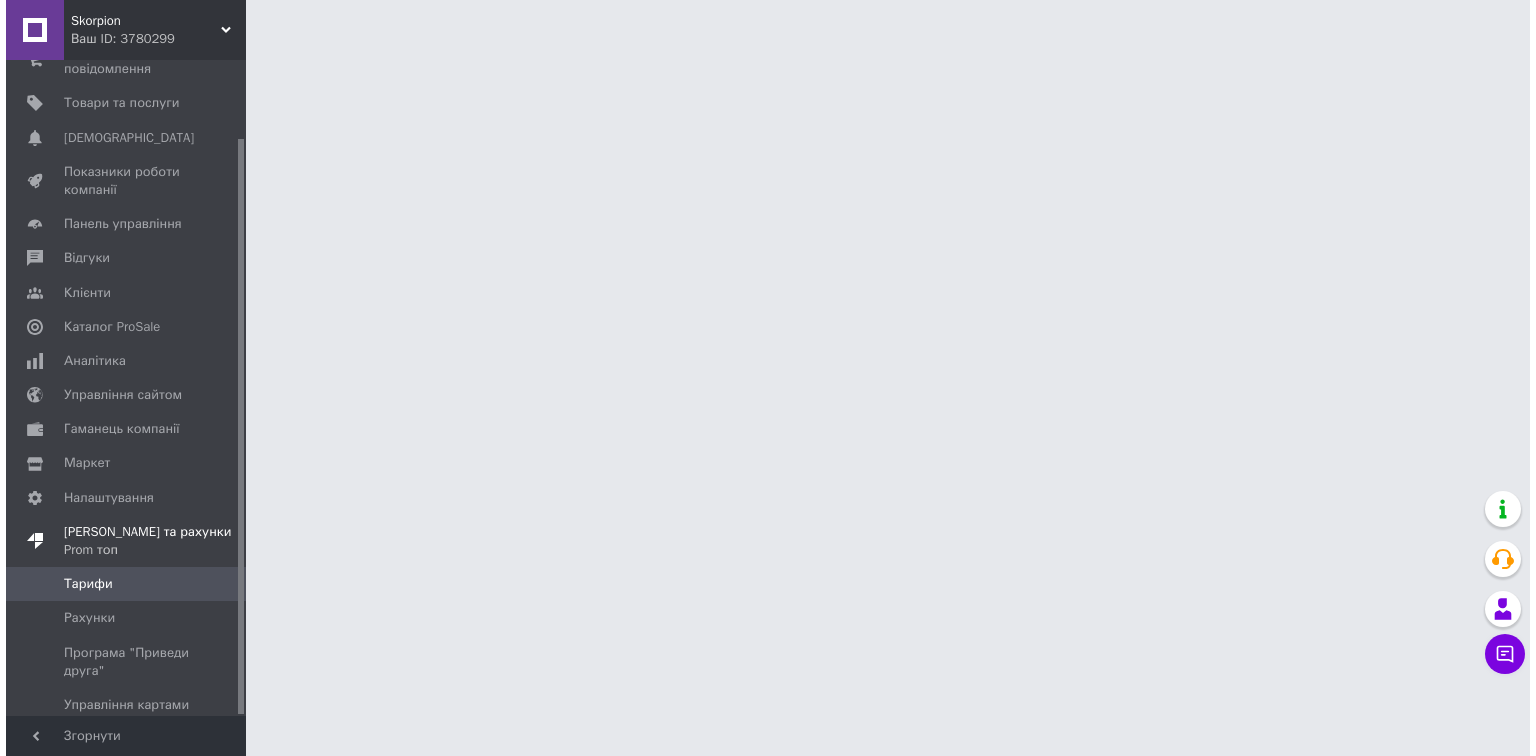 scroll, scrollTop: 0, scrollLeft: 0, axis: both 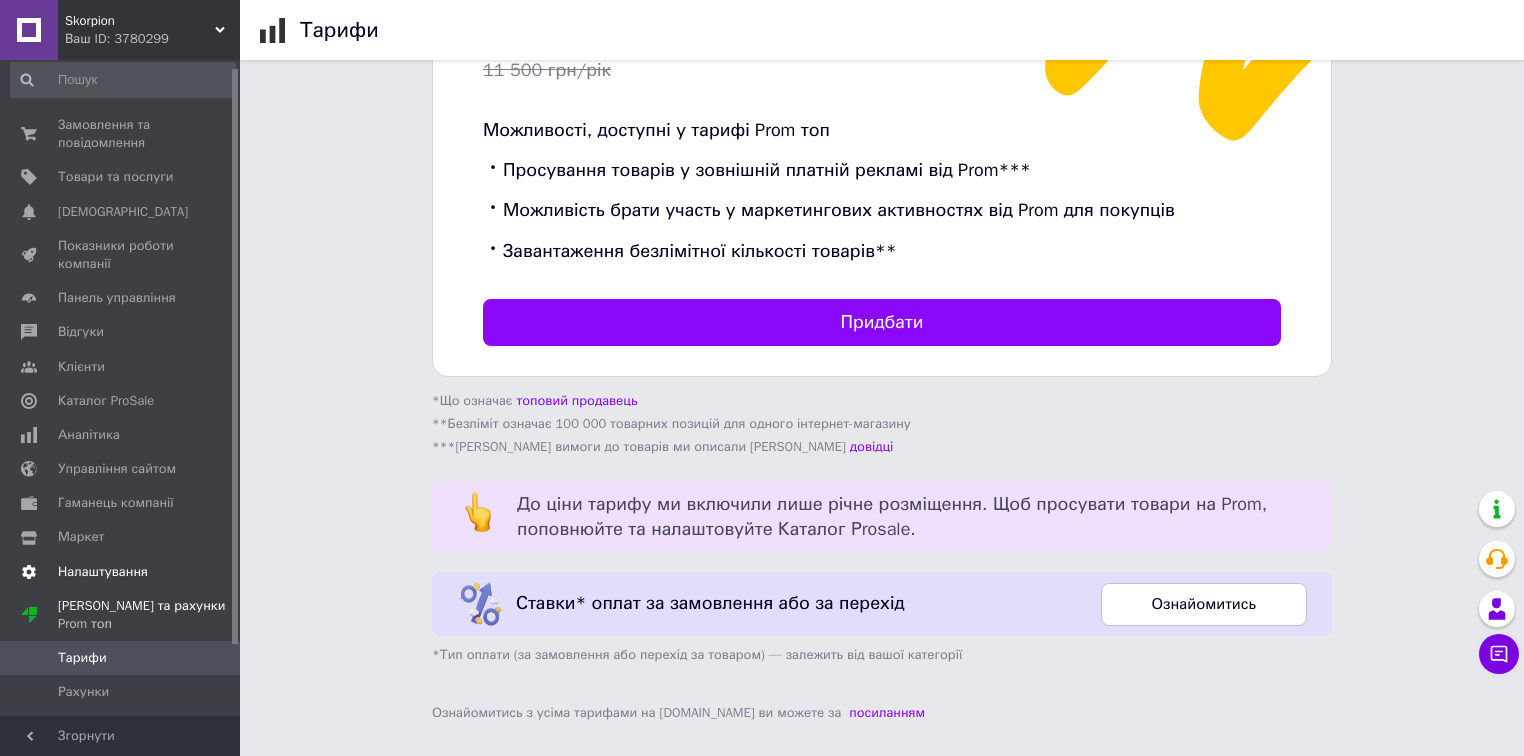 click on "Налаштування" at bounding box center (103, 572) 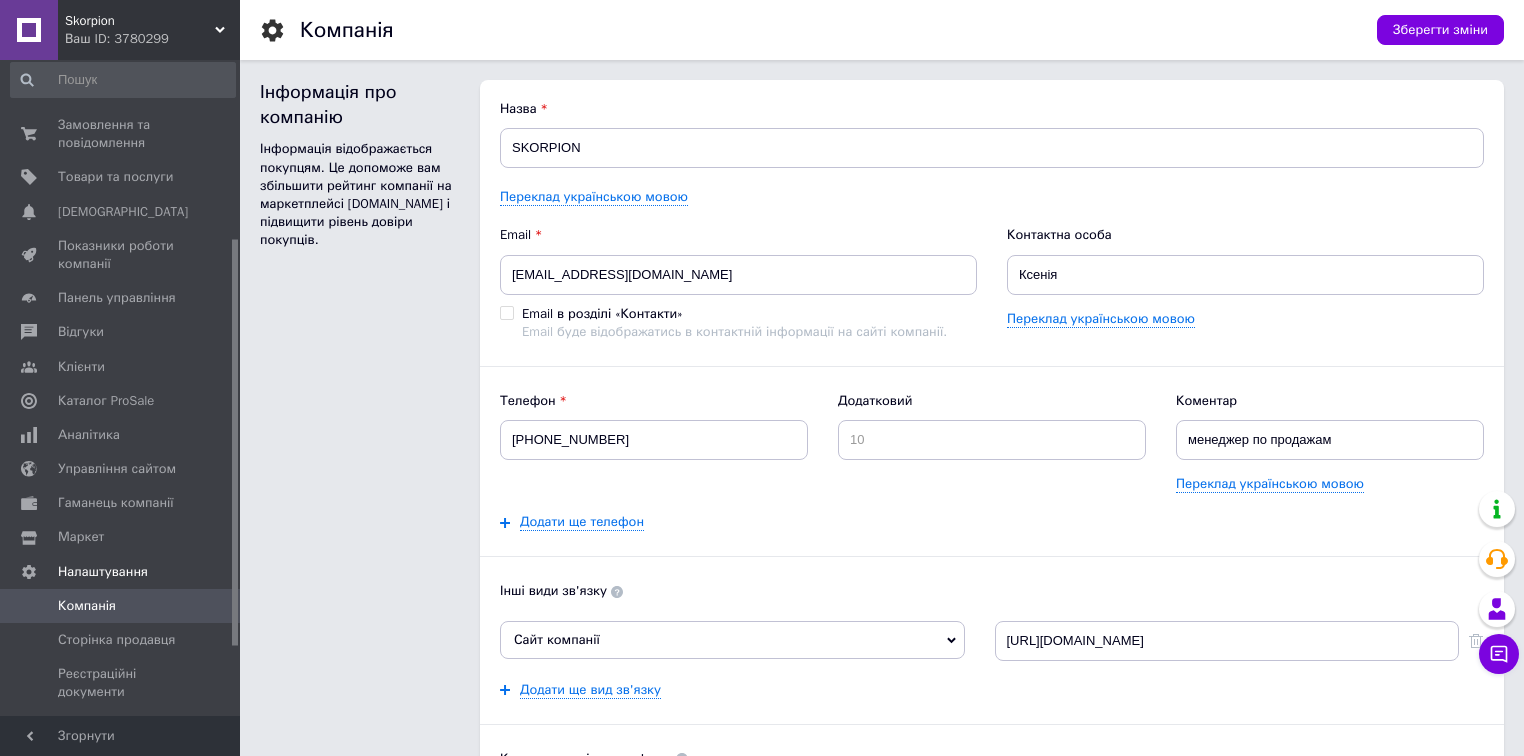 scroll, scrollTop: 328, scrollLeft: 0, axis: vertical 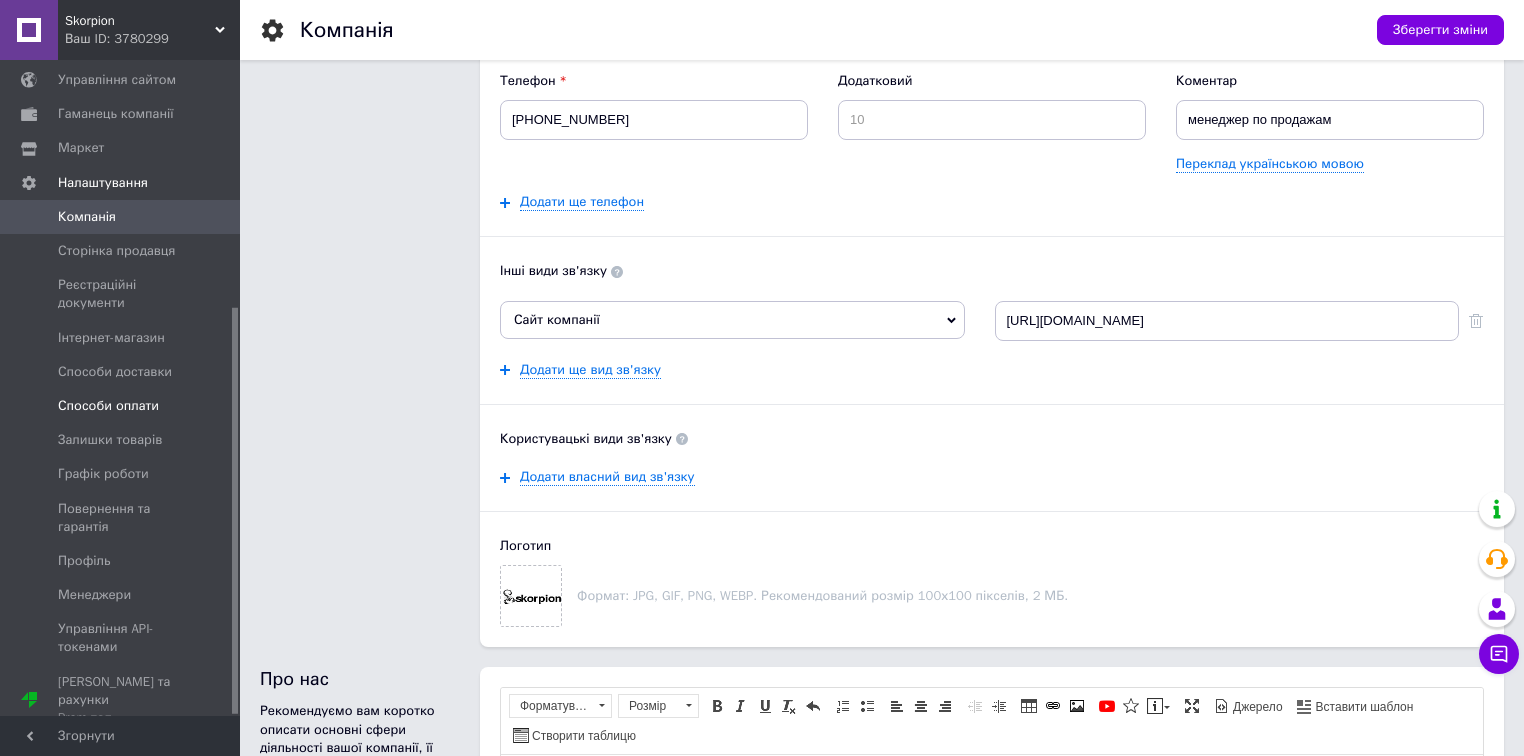 click on "Способи оплати" at bounding box center [108, 406] 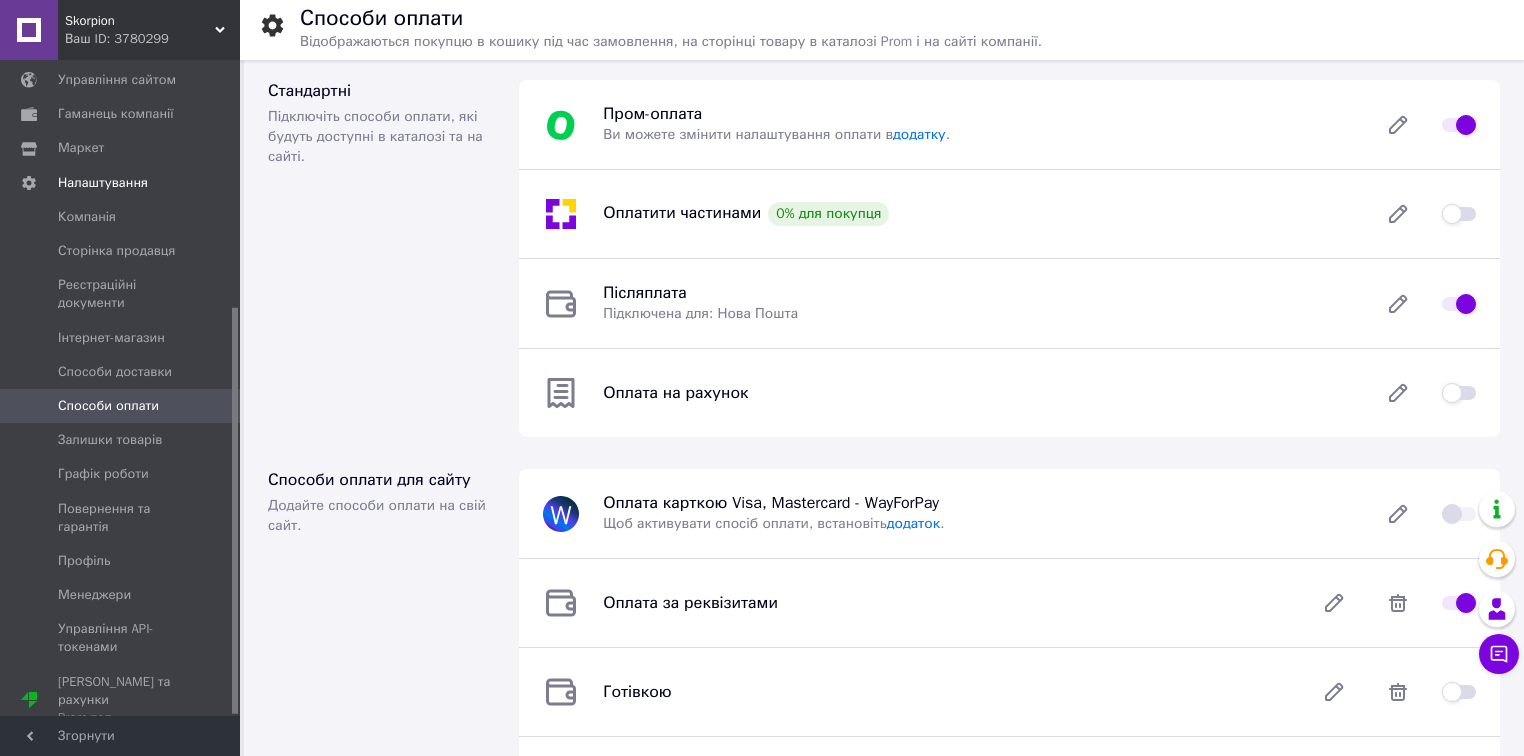 click on "Пром-оплата   Ви можете змінити налаштування оплати в  додатку ." at bounding box center [978, 124] 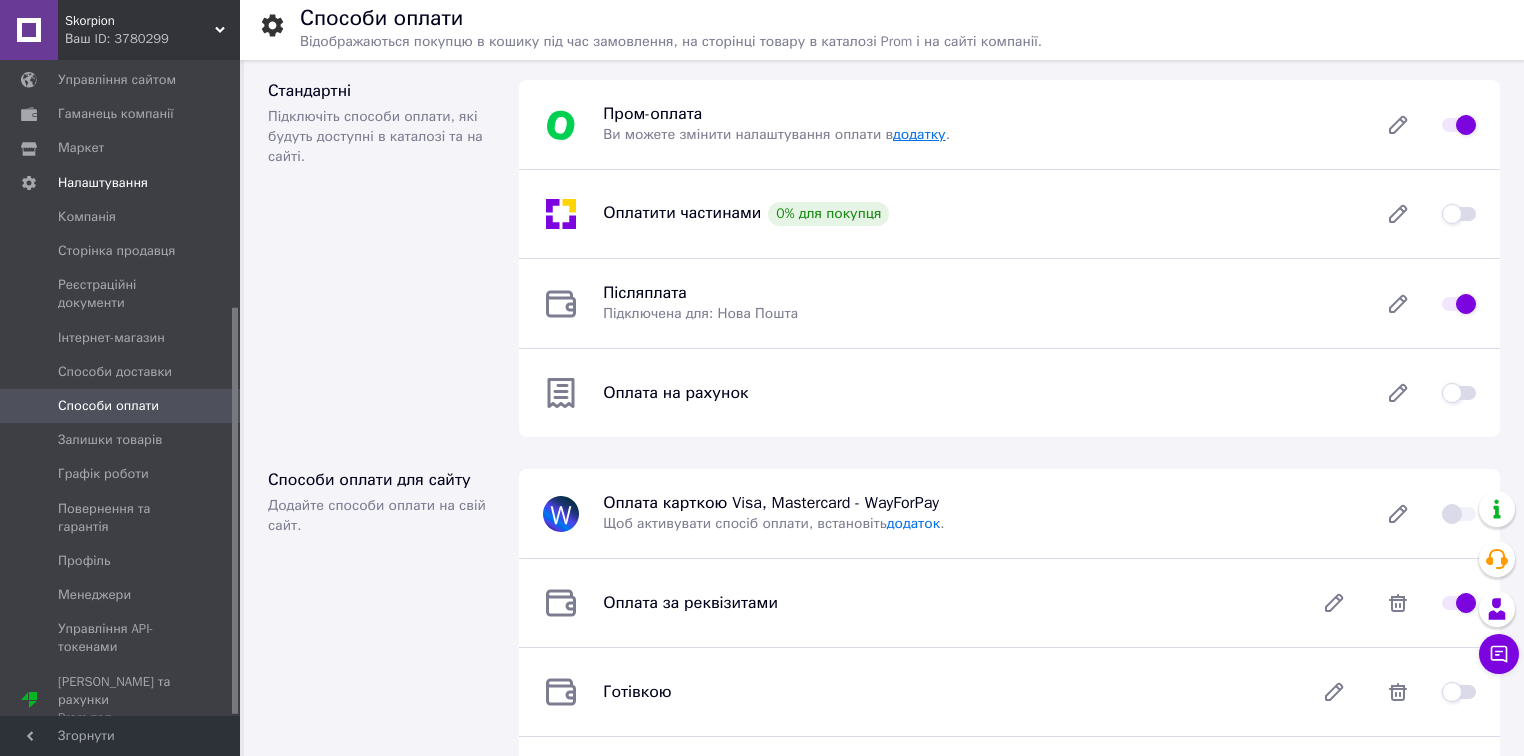 click on "додатку" at bounding box center (919, 134) 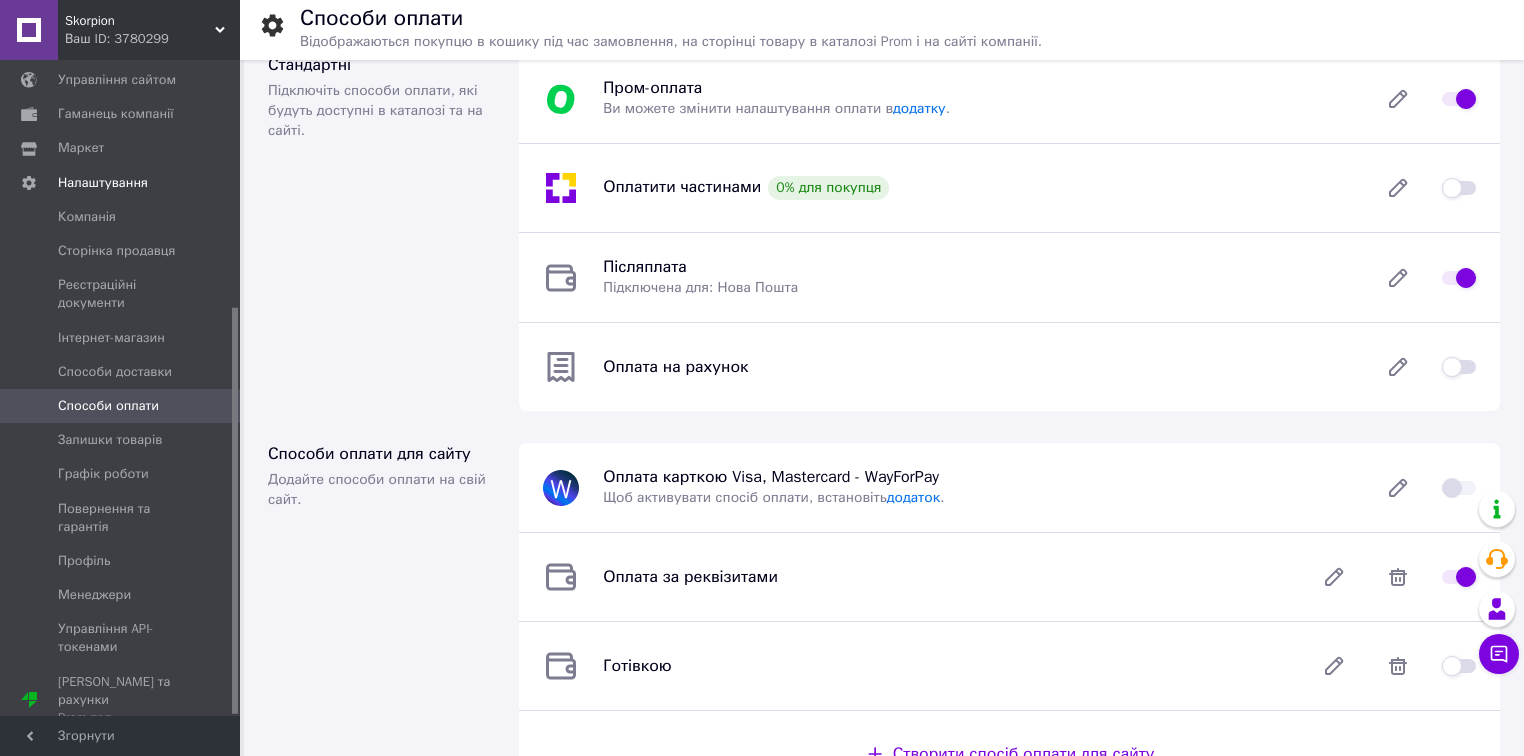 scroll, scrollTop: 0, scrollLeft: 0, axis: both 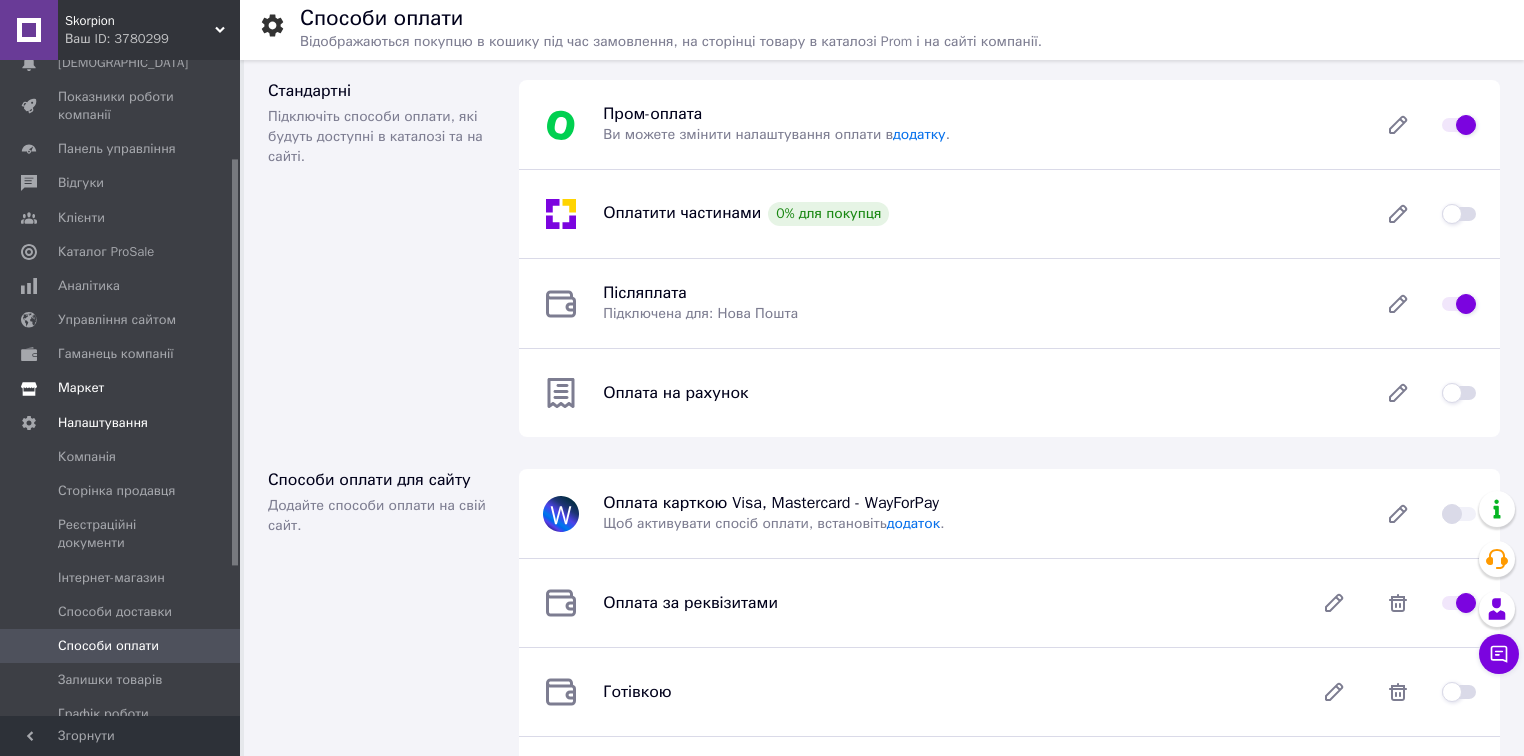 click on "Маркет" at bounding box center (81, 388) 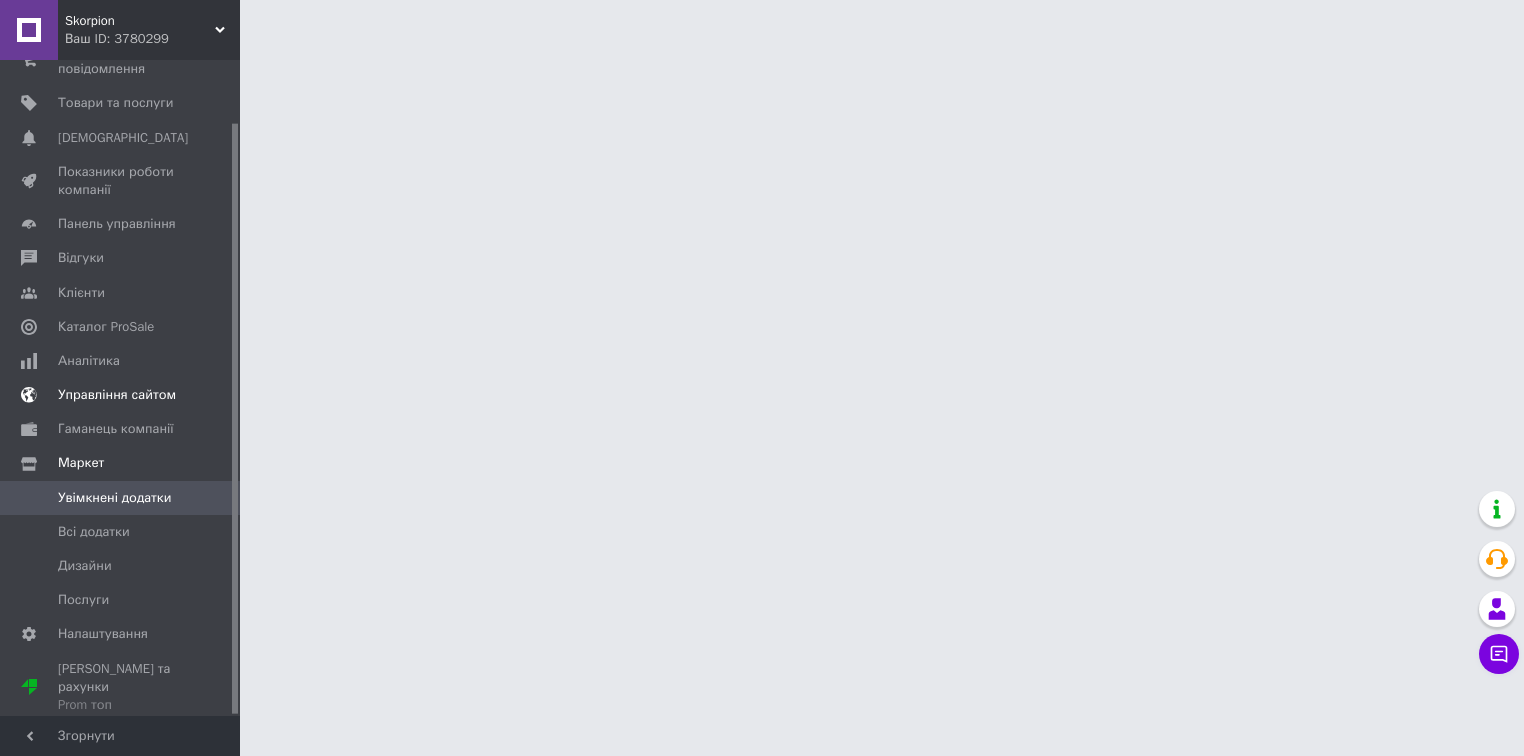 scroll, scrollTop: 69, scrollLeft: 0, axis: vertical 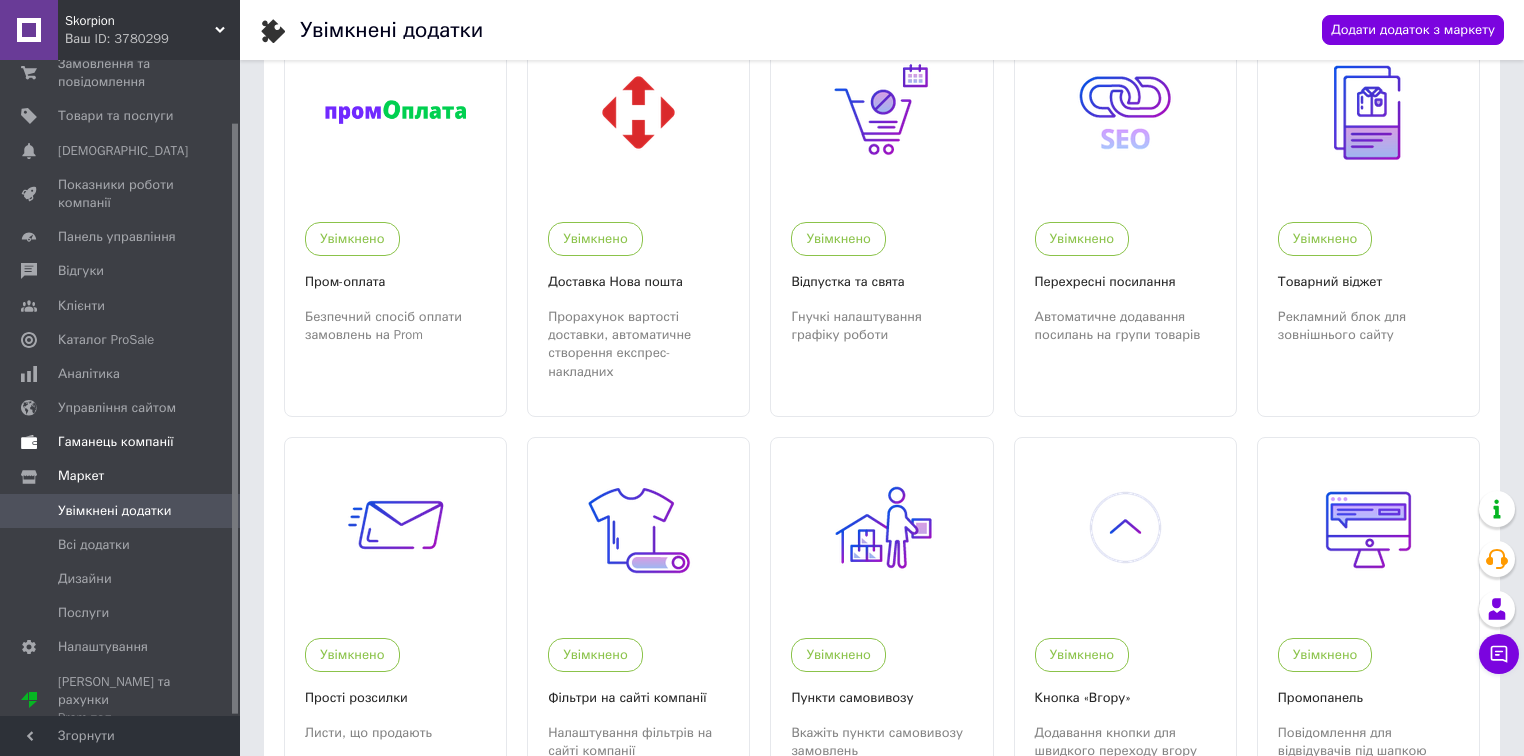 click on "Гаманець компанії" at bounding box center [116, 442] 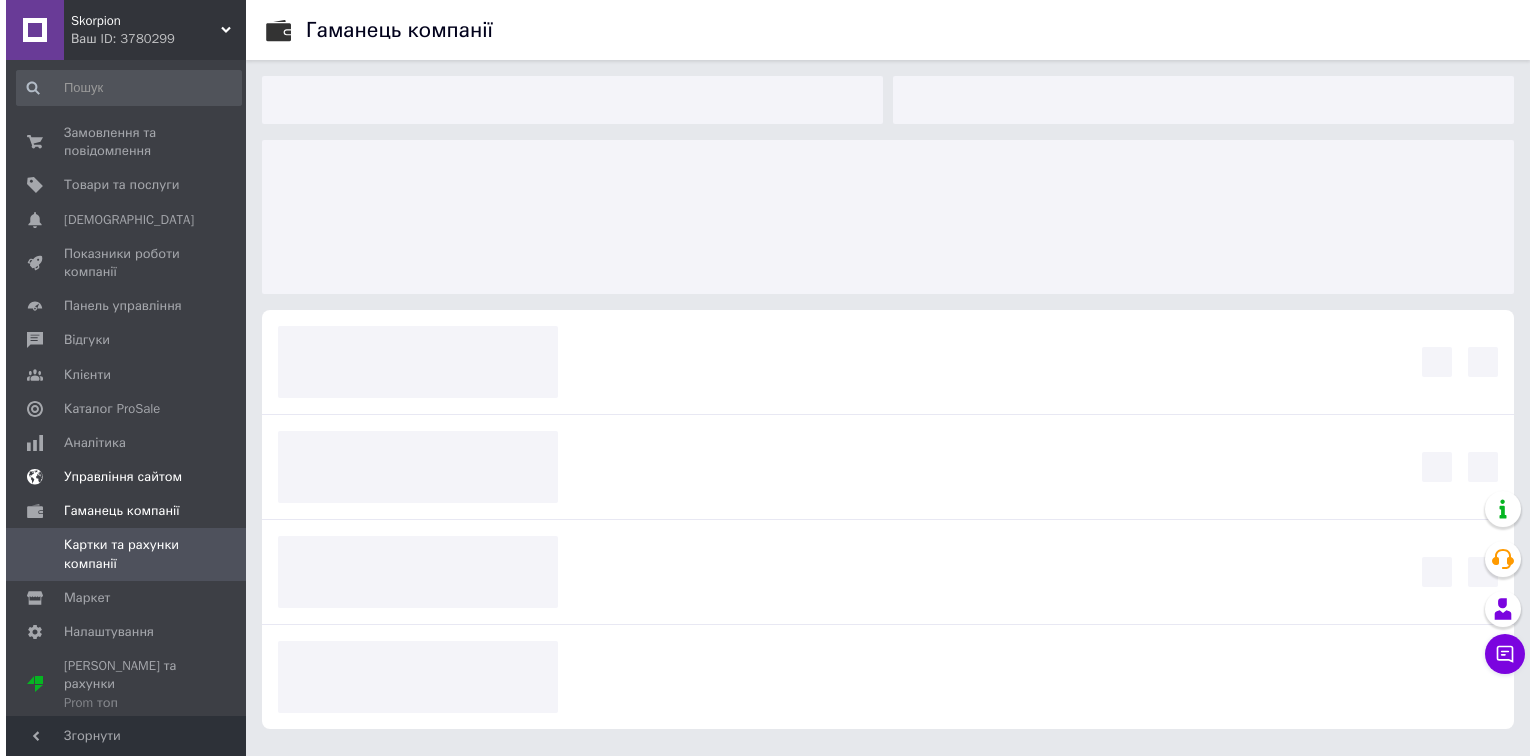 scroll, scrollTop: 0, scrollLeft: 0, axis: both 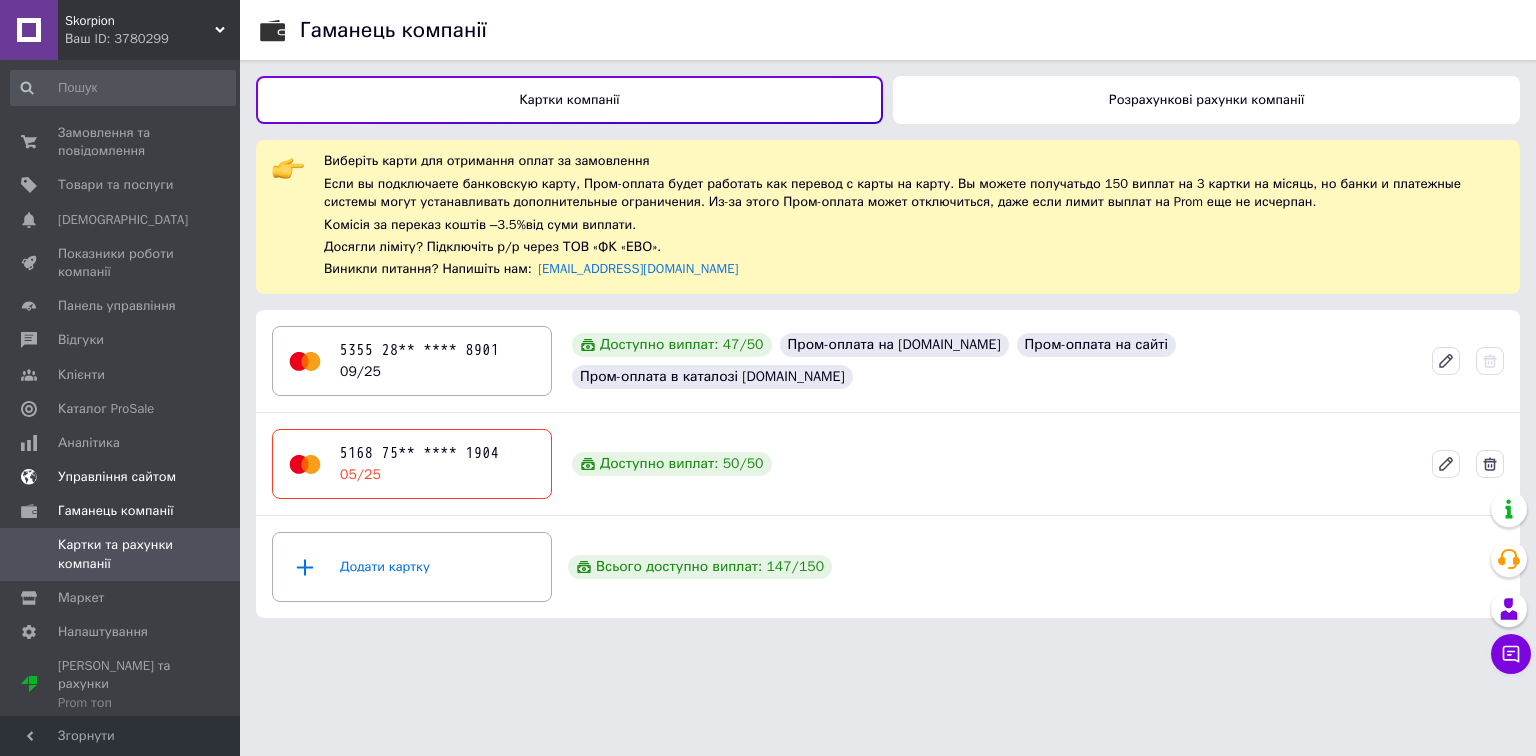 click on "Управління сайтом" at bounding box center (117, 477) 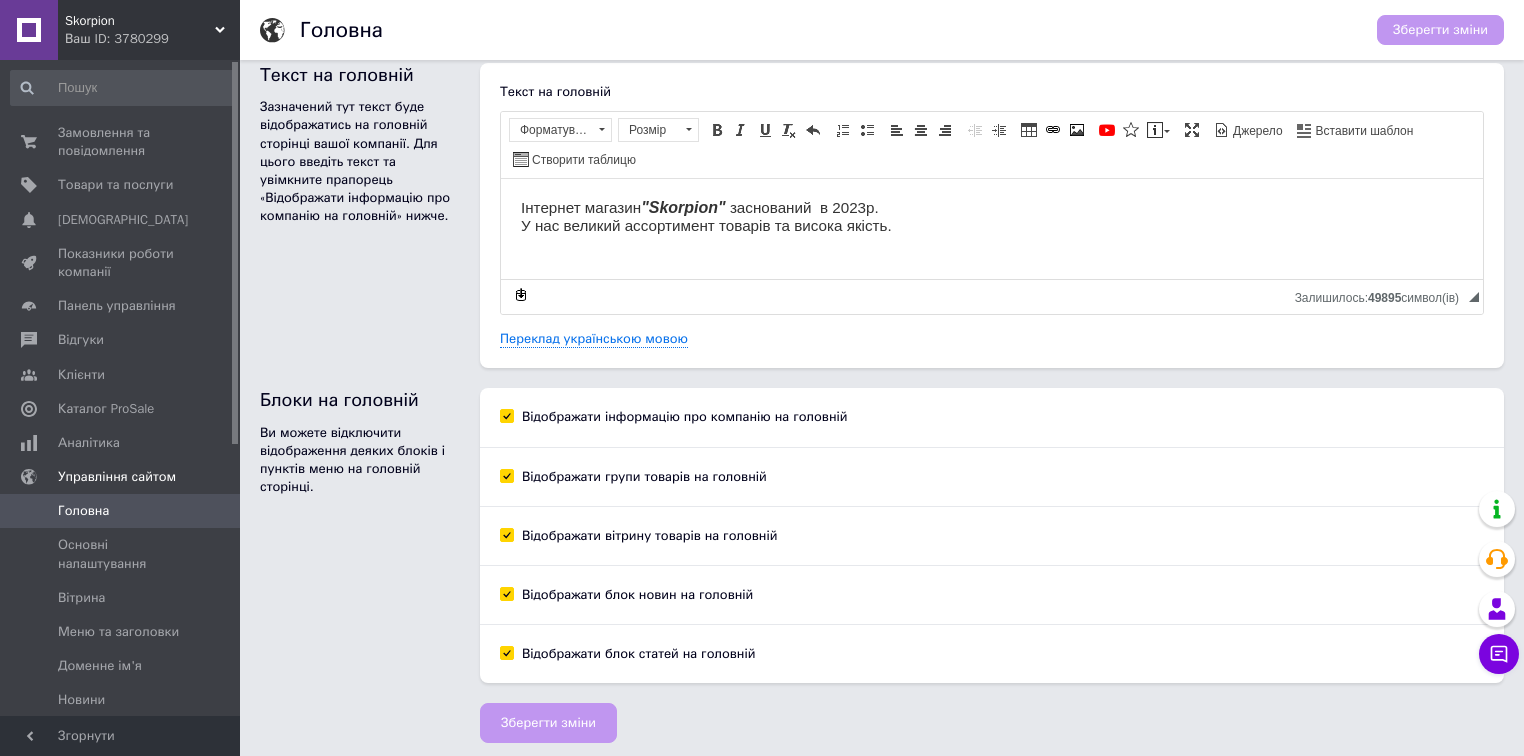 scroll, scrollTop: 21, scrollLeft: 0, axis: vertical 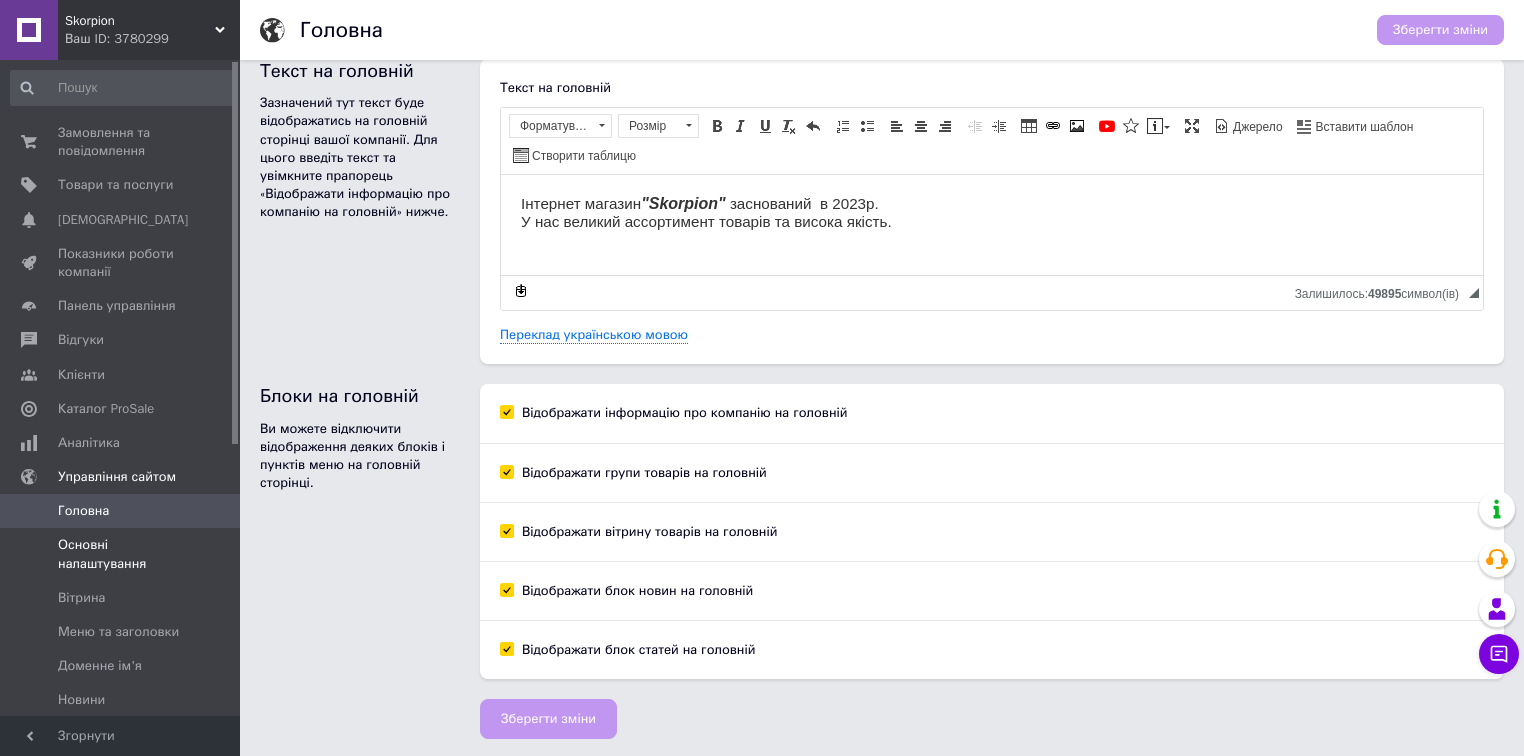 click on "Основні налаштування" at bounding box center [121, 554] 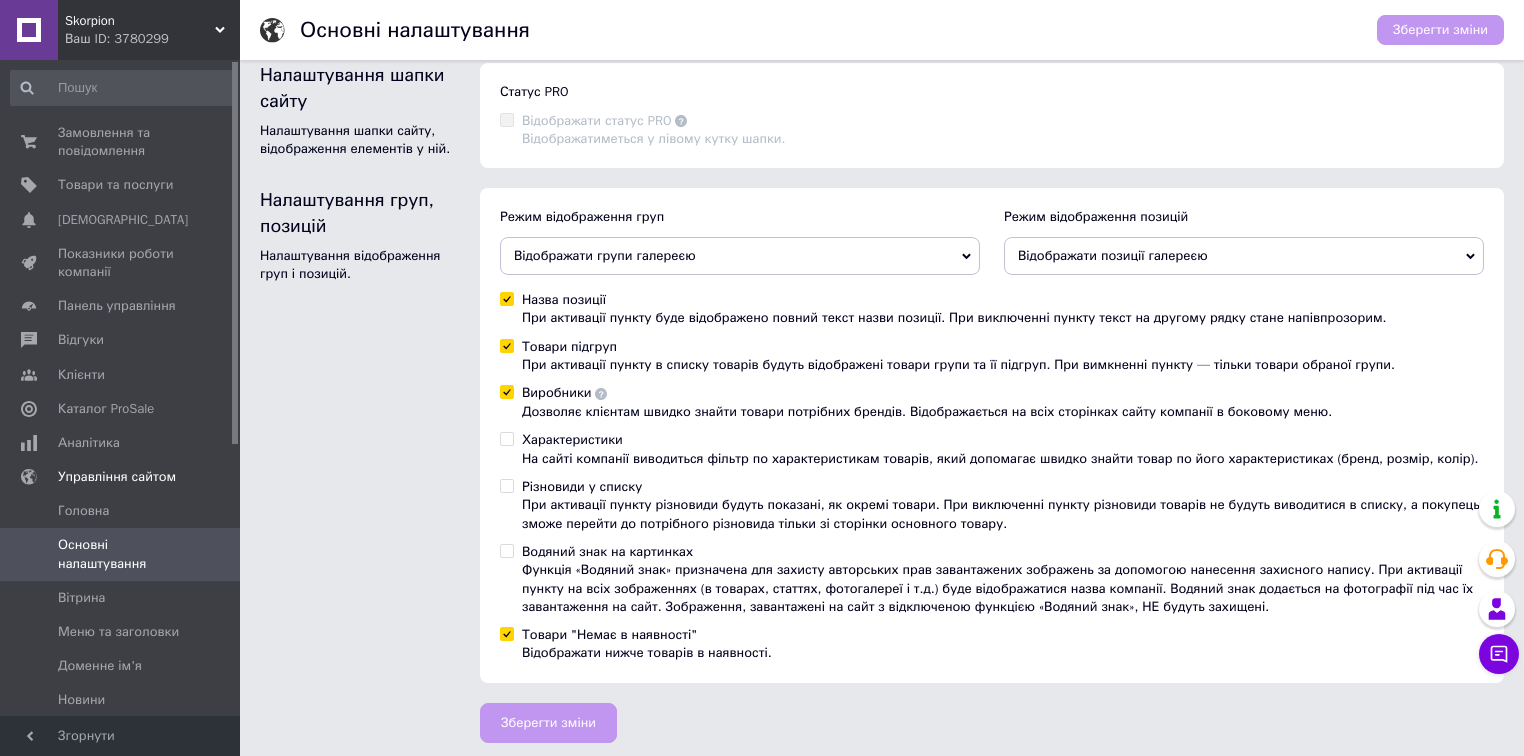 scroll, scrollTop: 421, scrollLeft: 0, axis: vertical 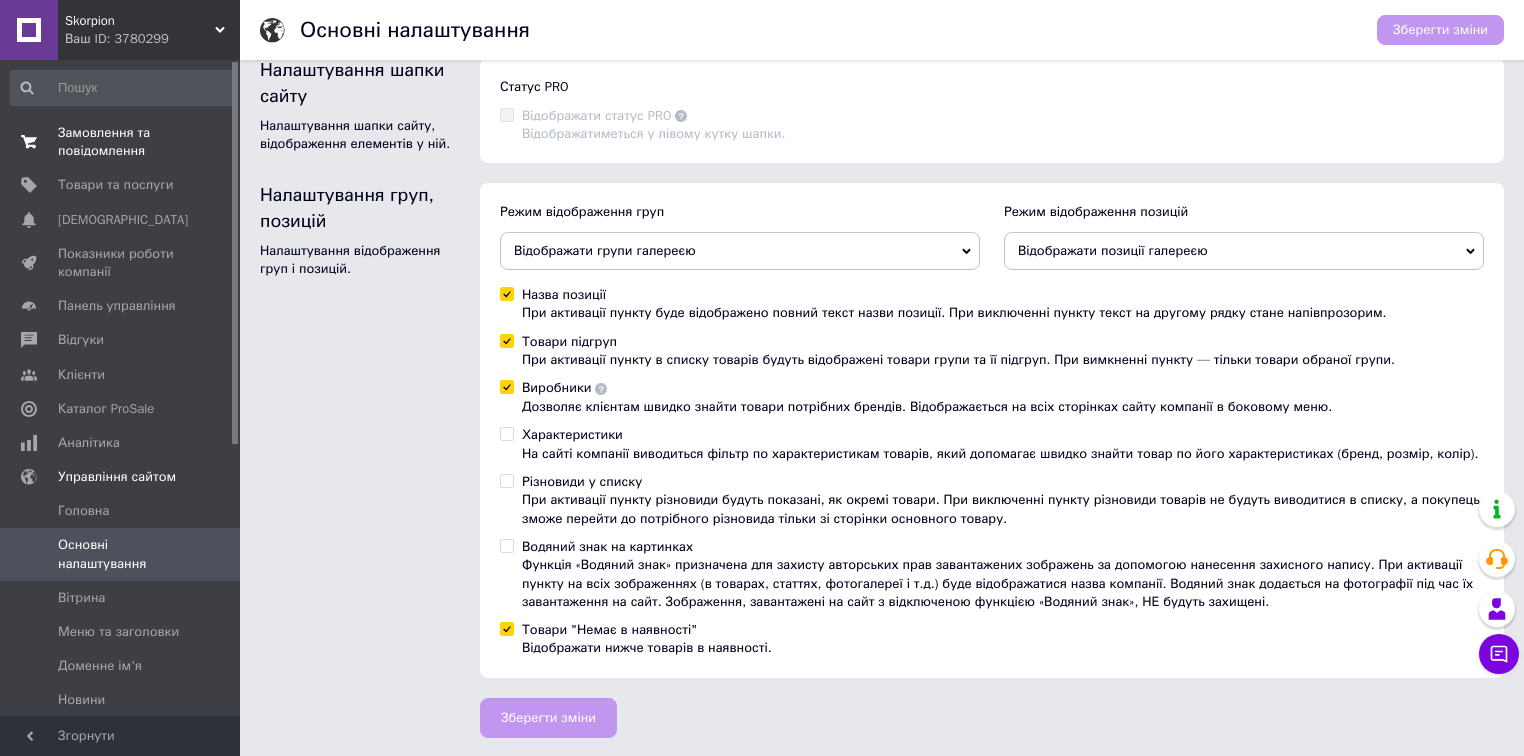 click on "Замовлення та повідомлення 0 0" at bounding box center [123, 142] 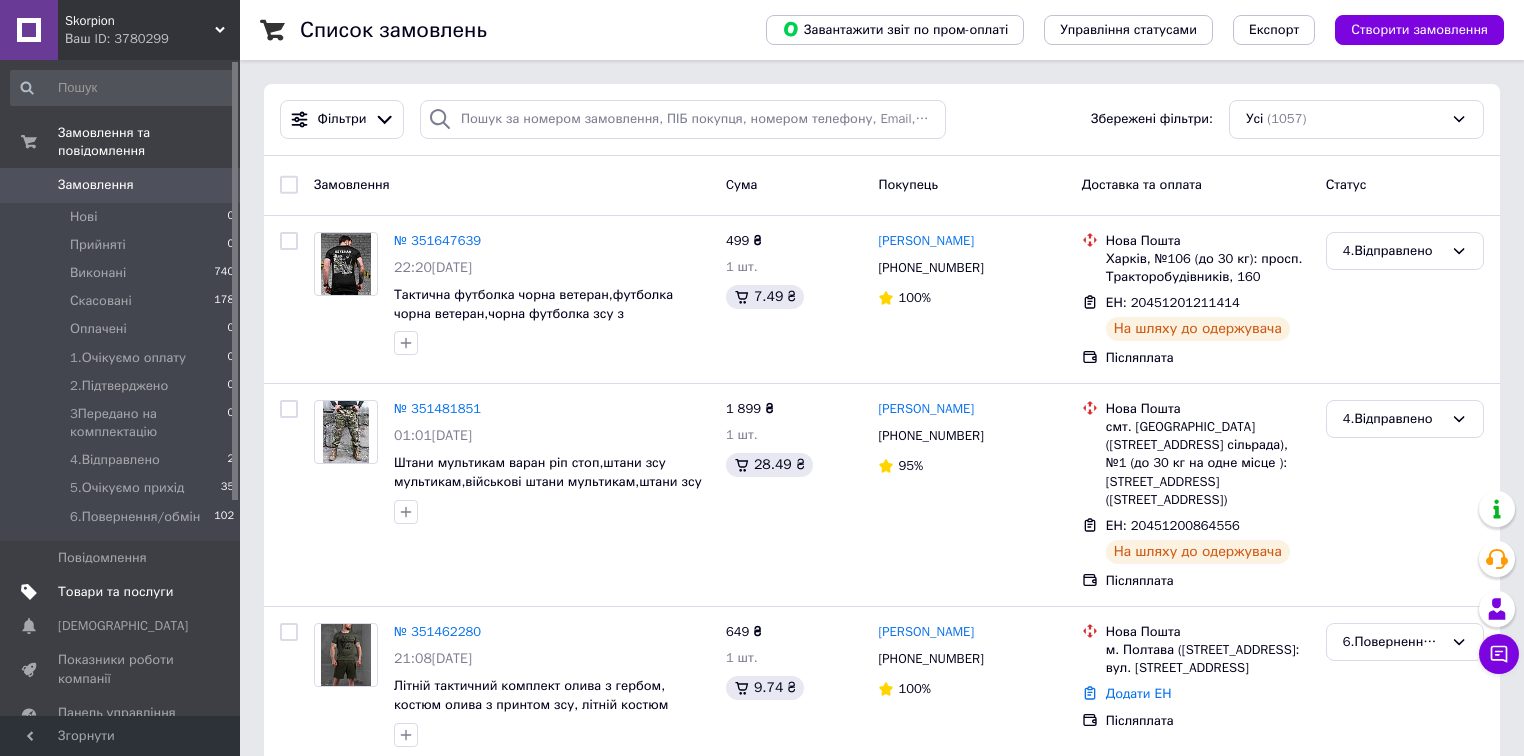click on "Товари та послуги" at bounding box center [115, 592] 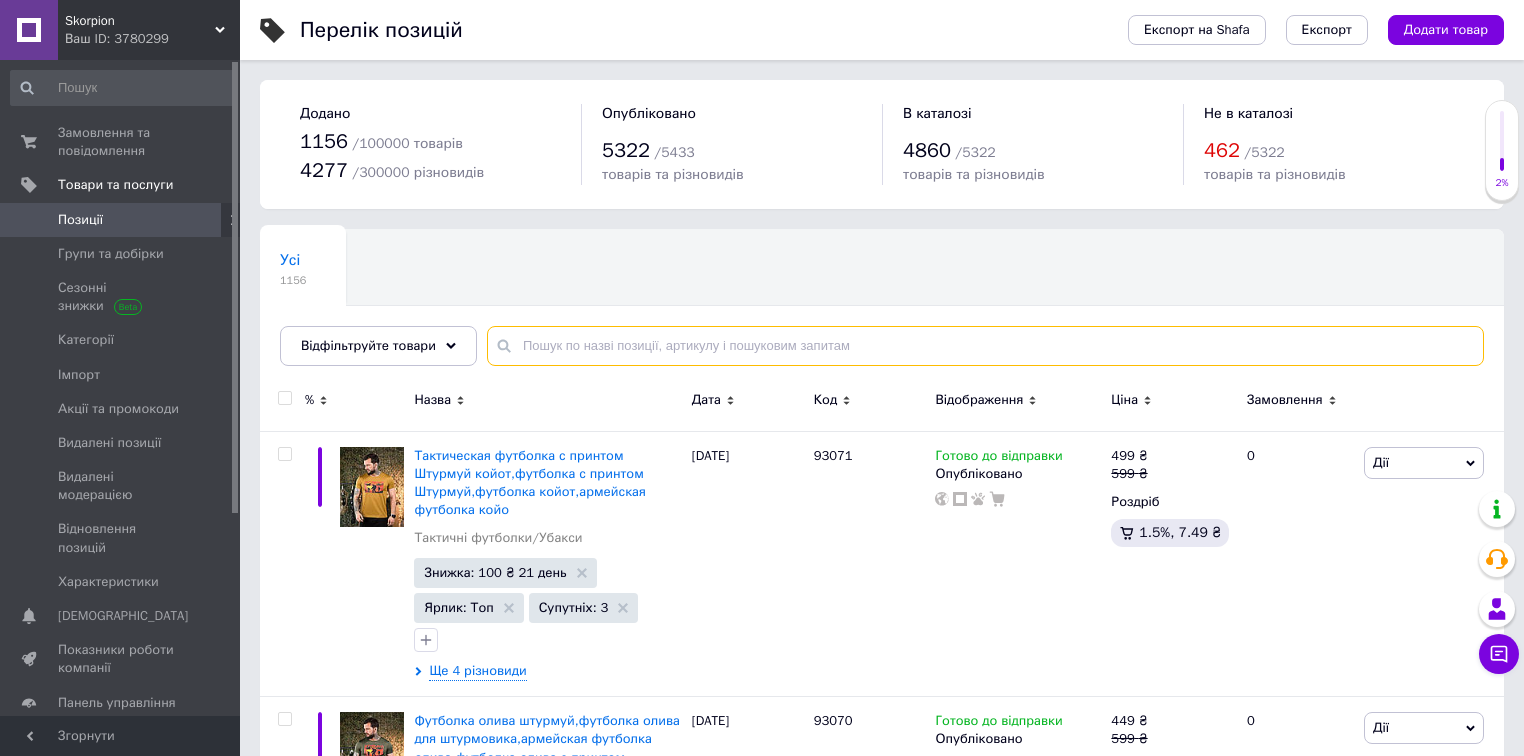 click at bounding box center [985, 346] 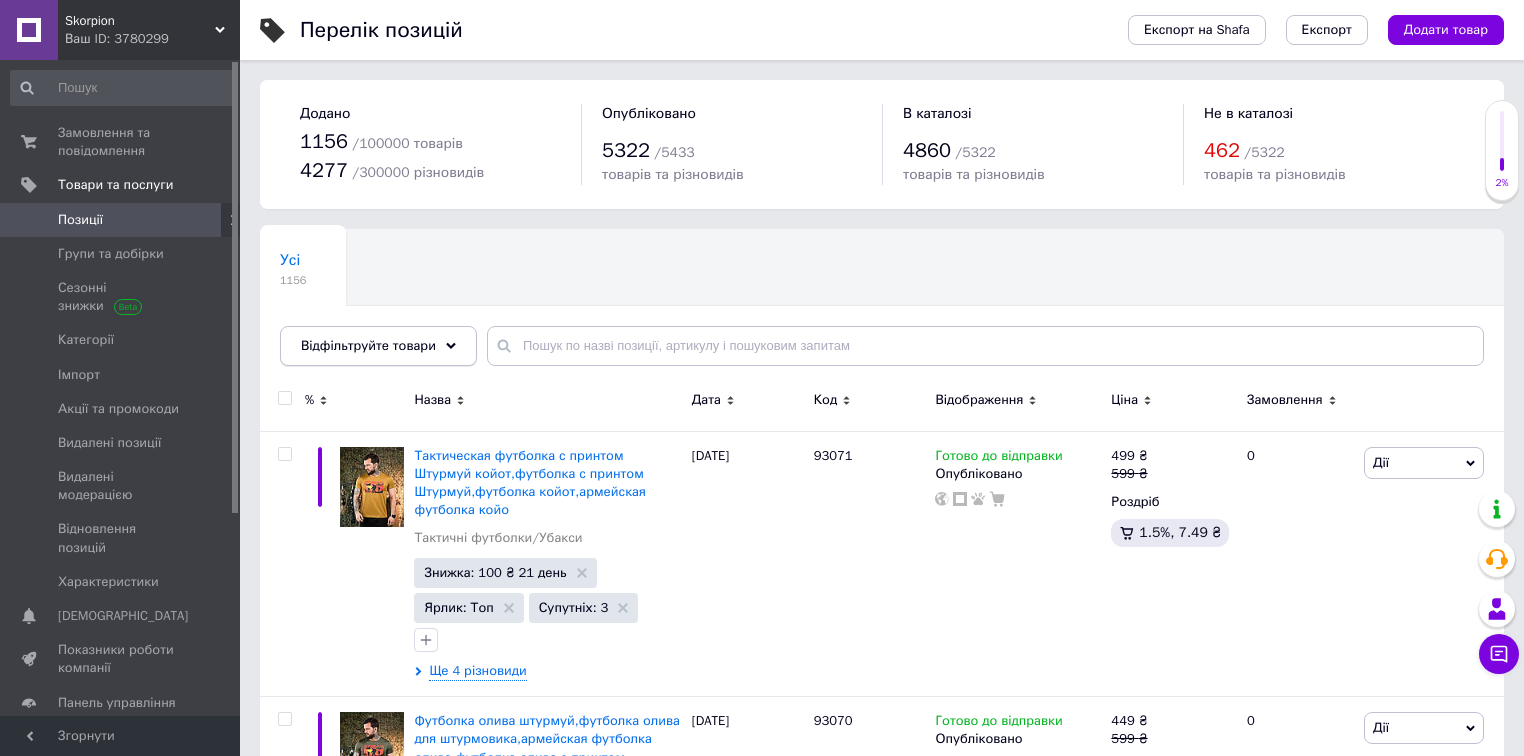click on "Відфільтруйте товари" at bounding box center (368, 345) 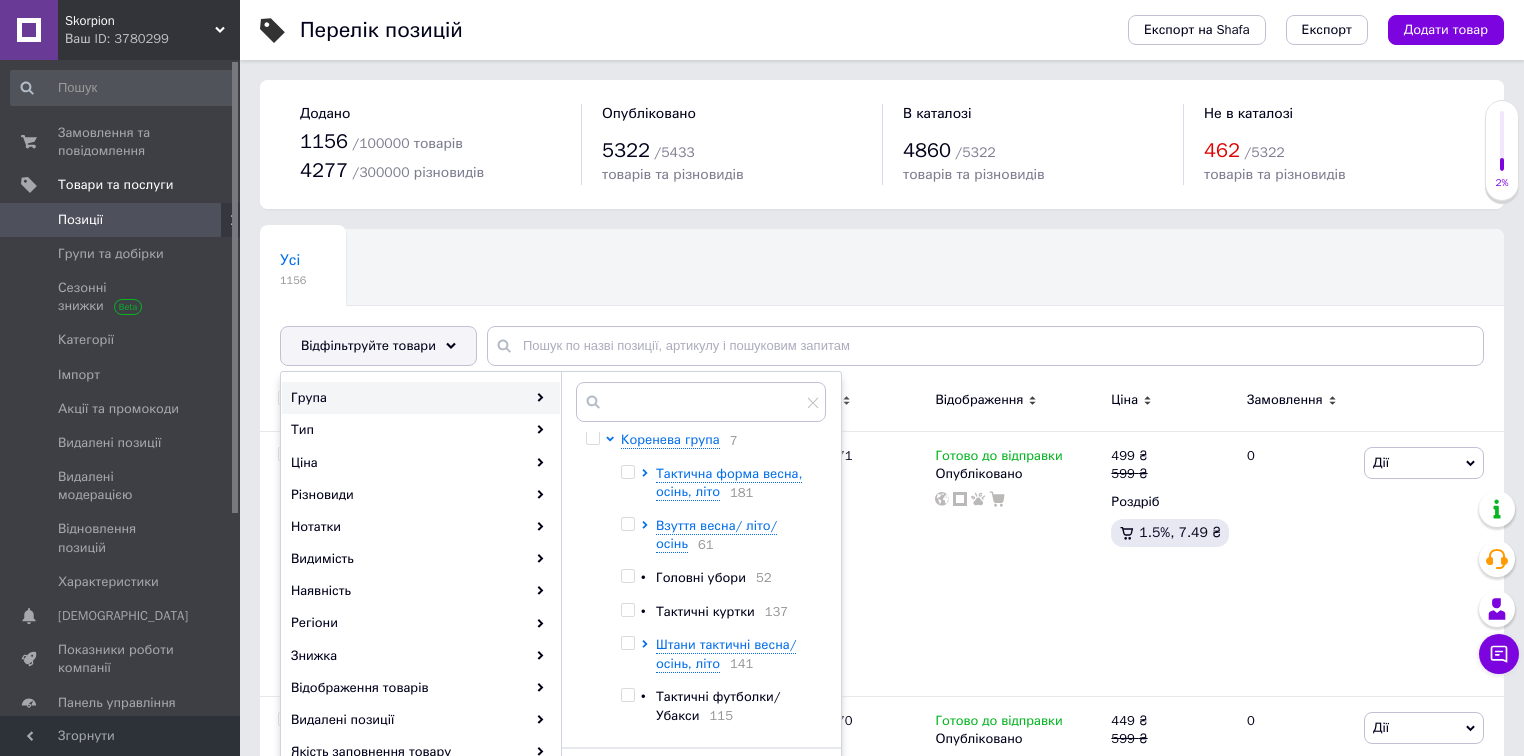 scroll, scrollTop: 0, scrollLeft: 0, axis: both 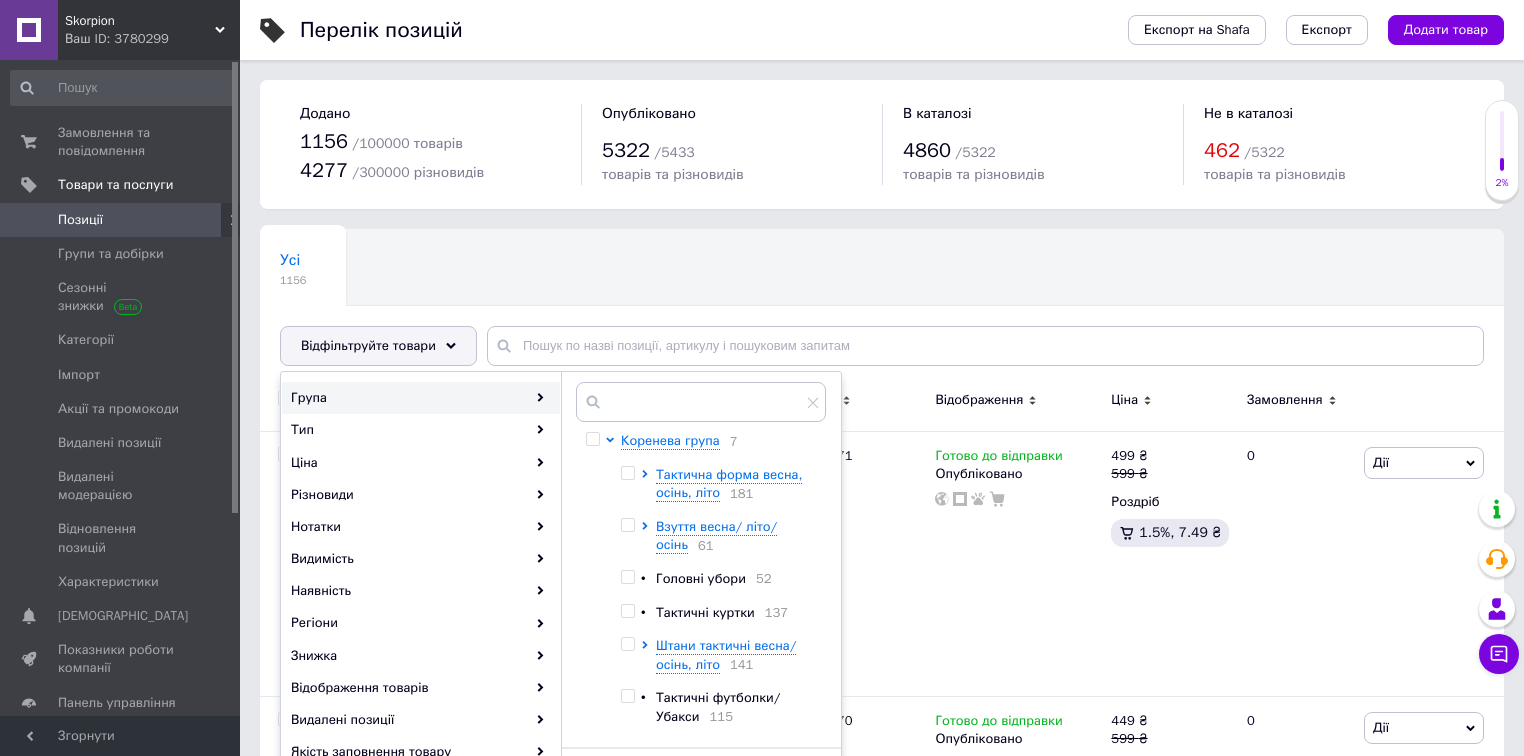 click on "Головні убори" at bounding box center [701, 578] 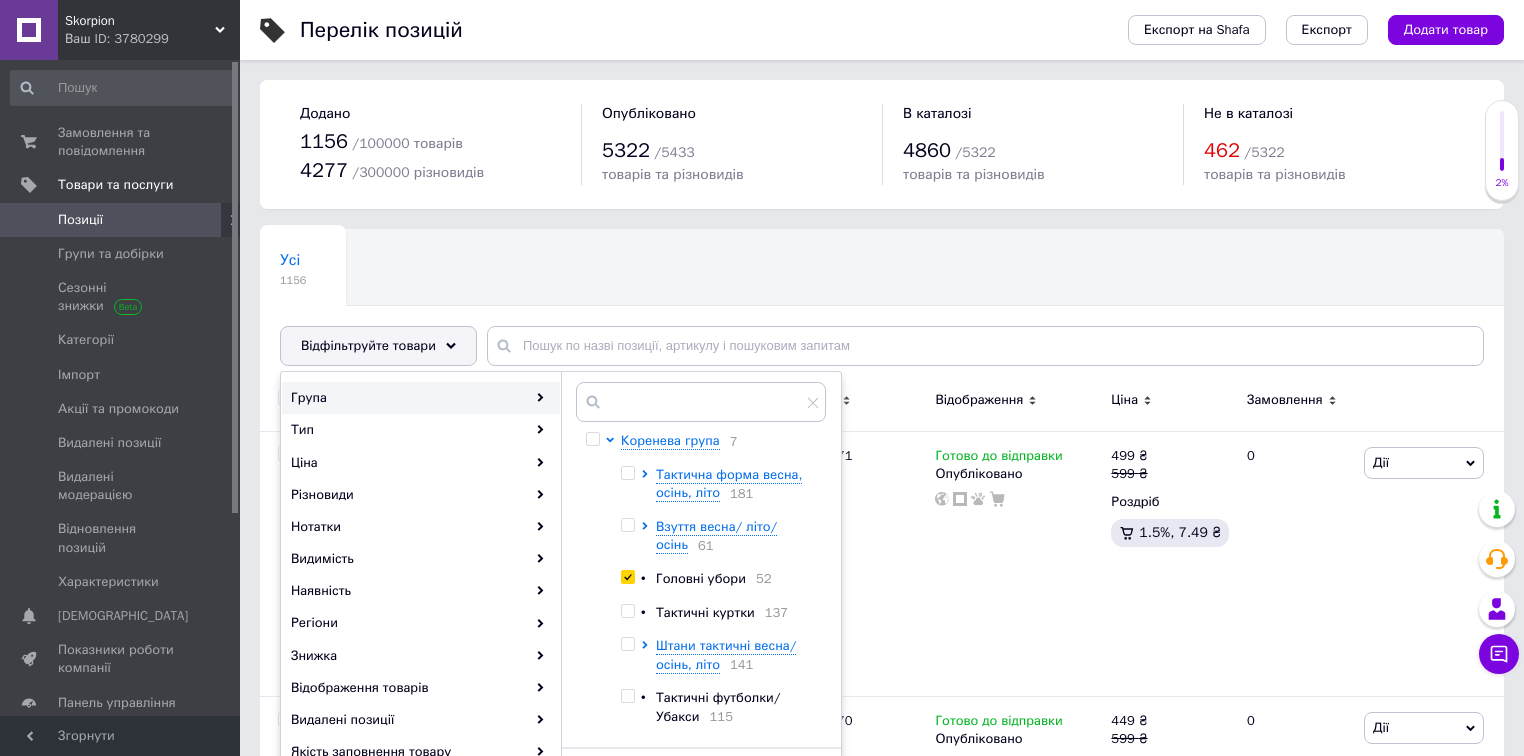 checkbox on "true" 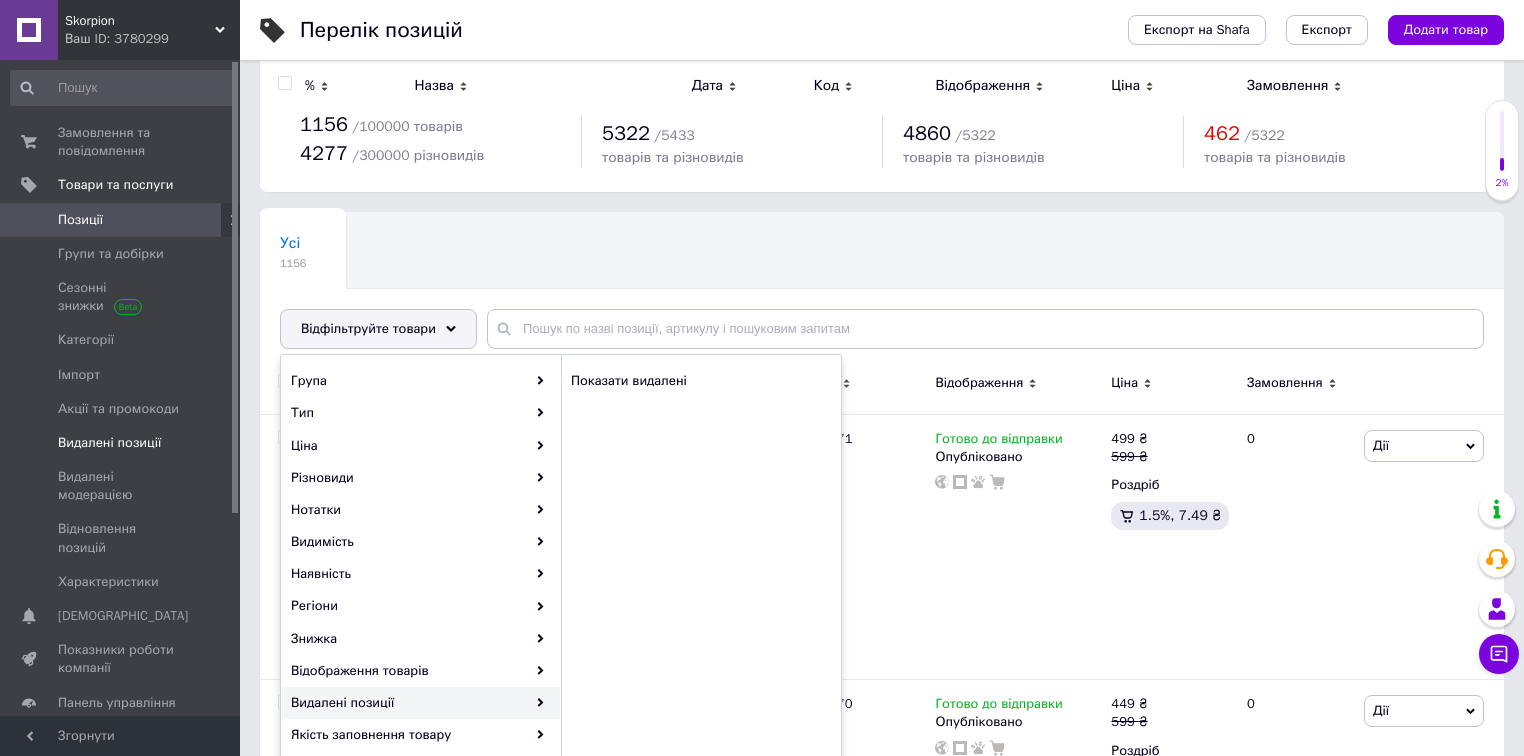 scroll, scrollTop: 0, scrollLeft: 0, axis: both 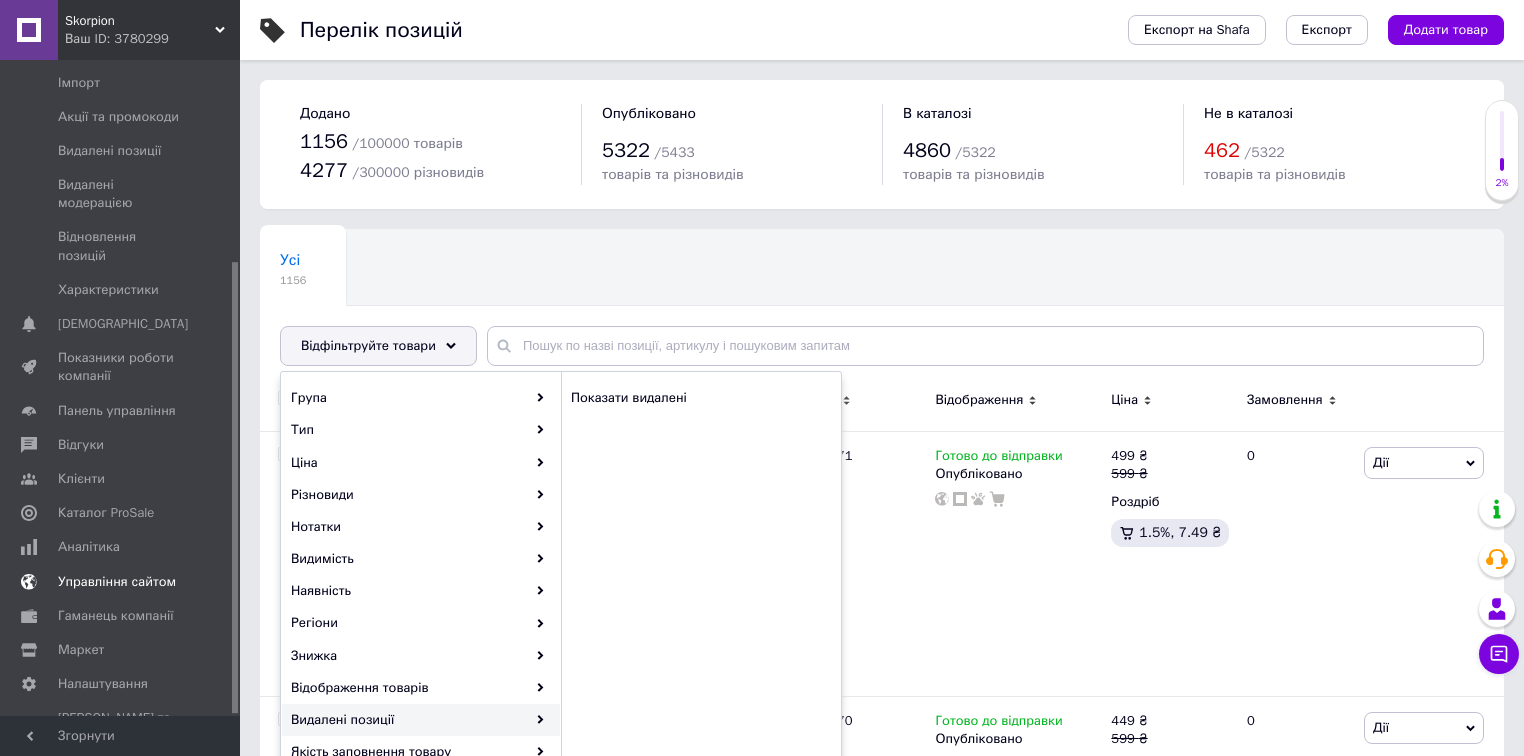 click on "Управління сайтом" at bounding box center [117, 582] 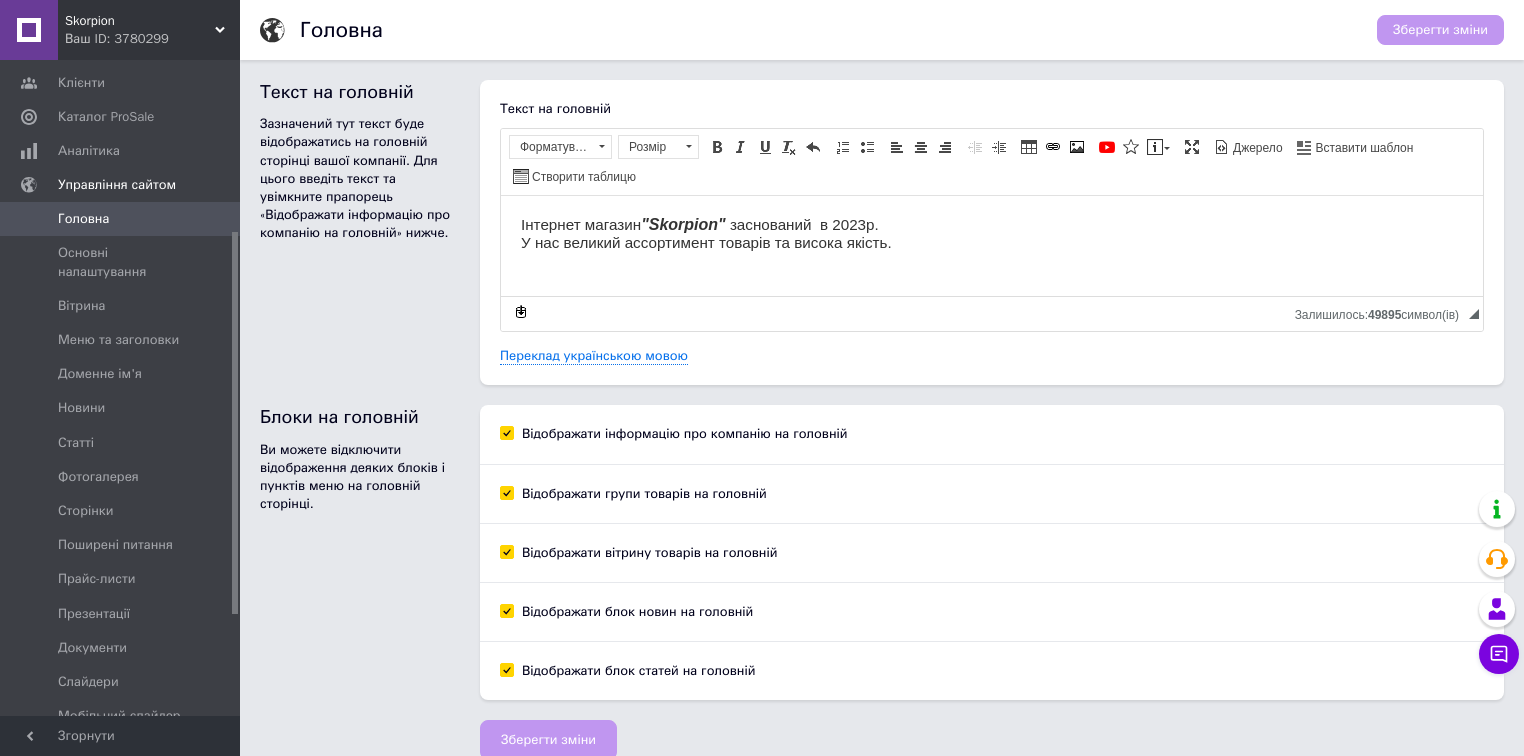 scroll, scrollTop: 21, scrollLeft: 0, axis: vertical 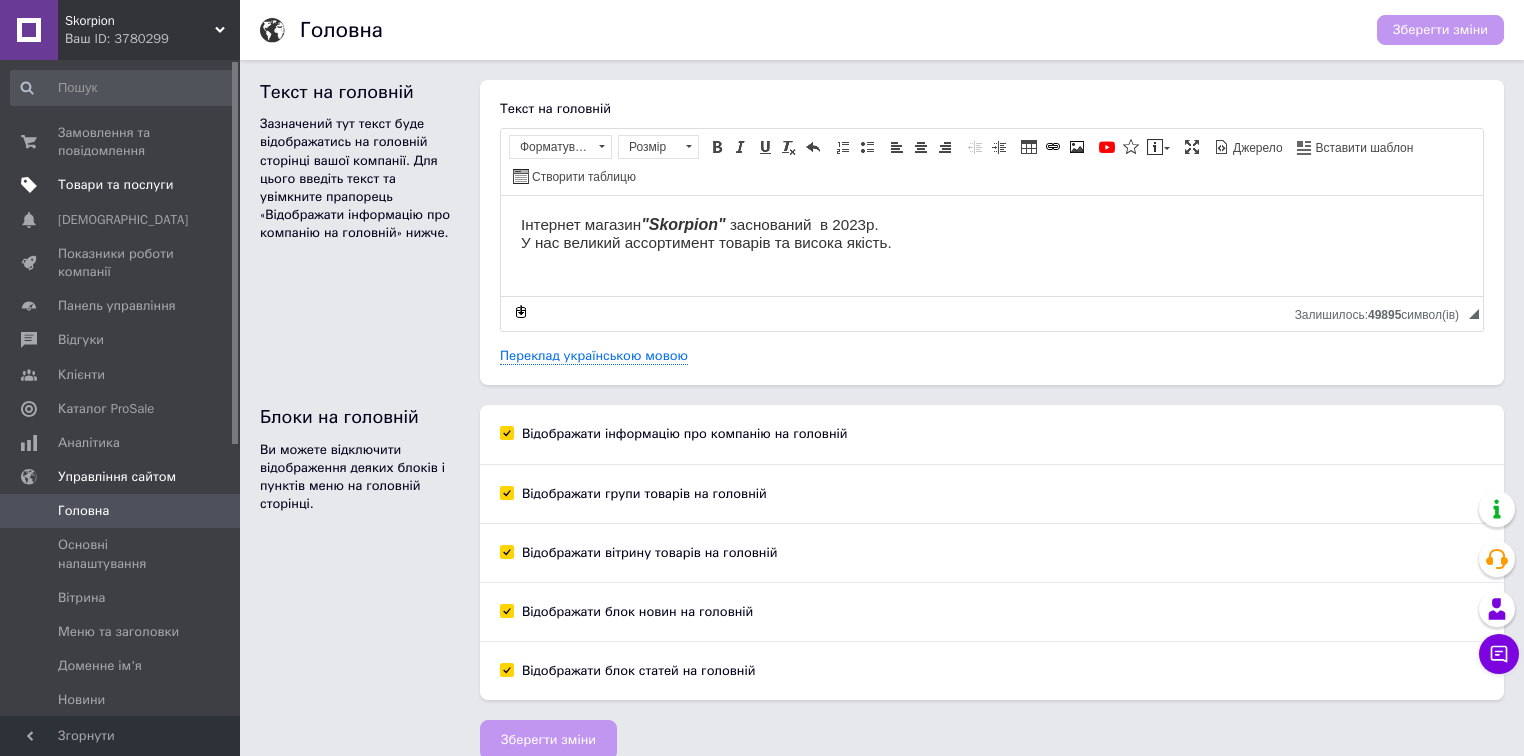click on "Товари та послуги" at bounding box center (115, 185) 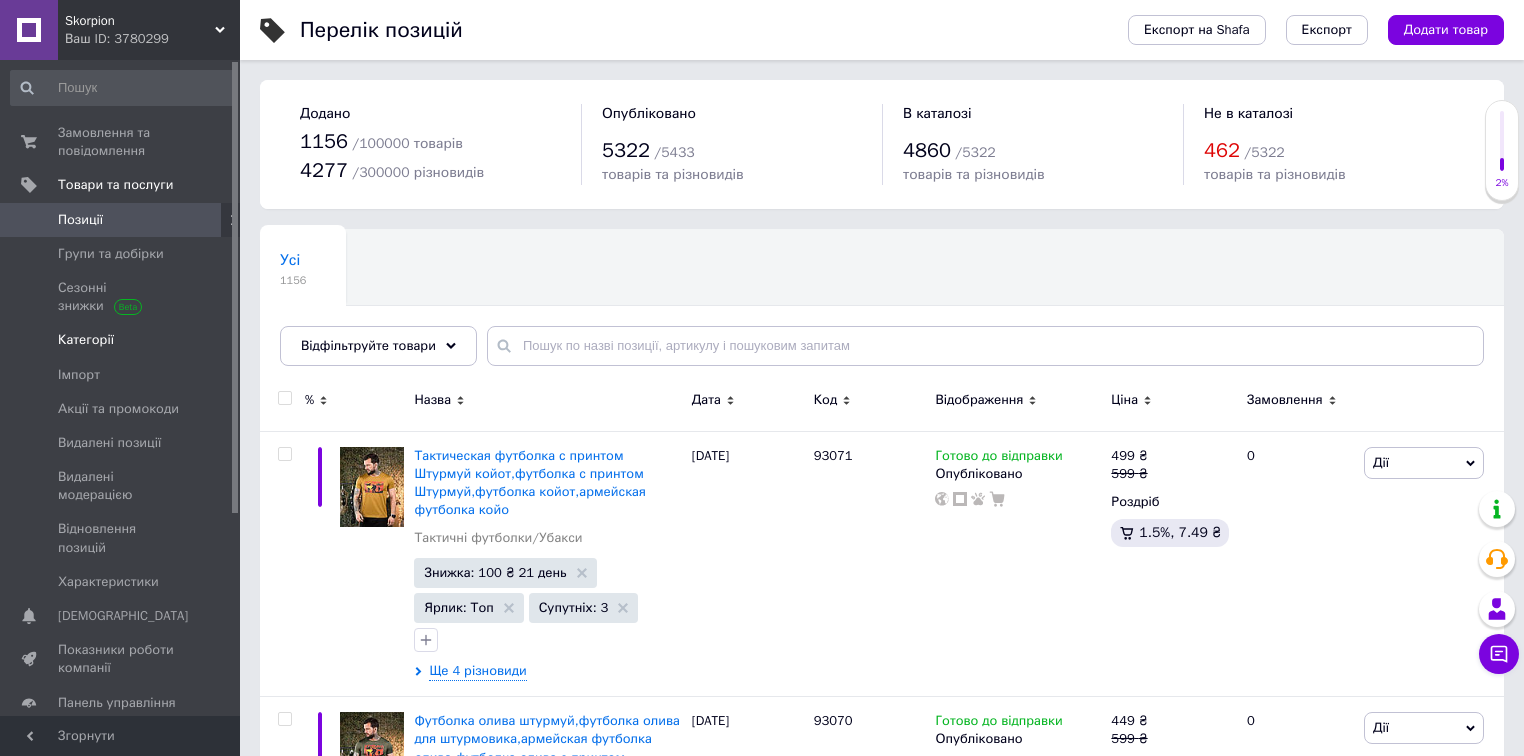 click on "Категорії" at bounding box center [86, 340] 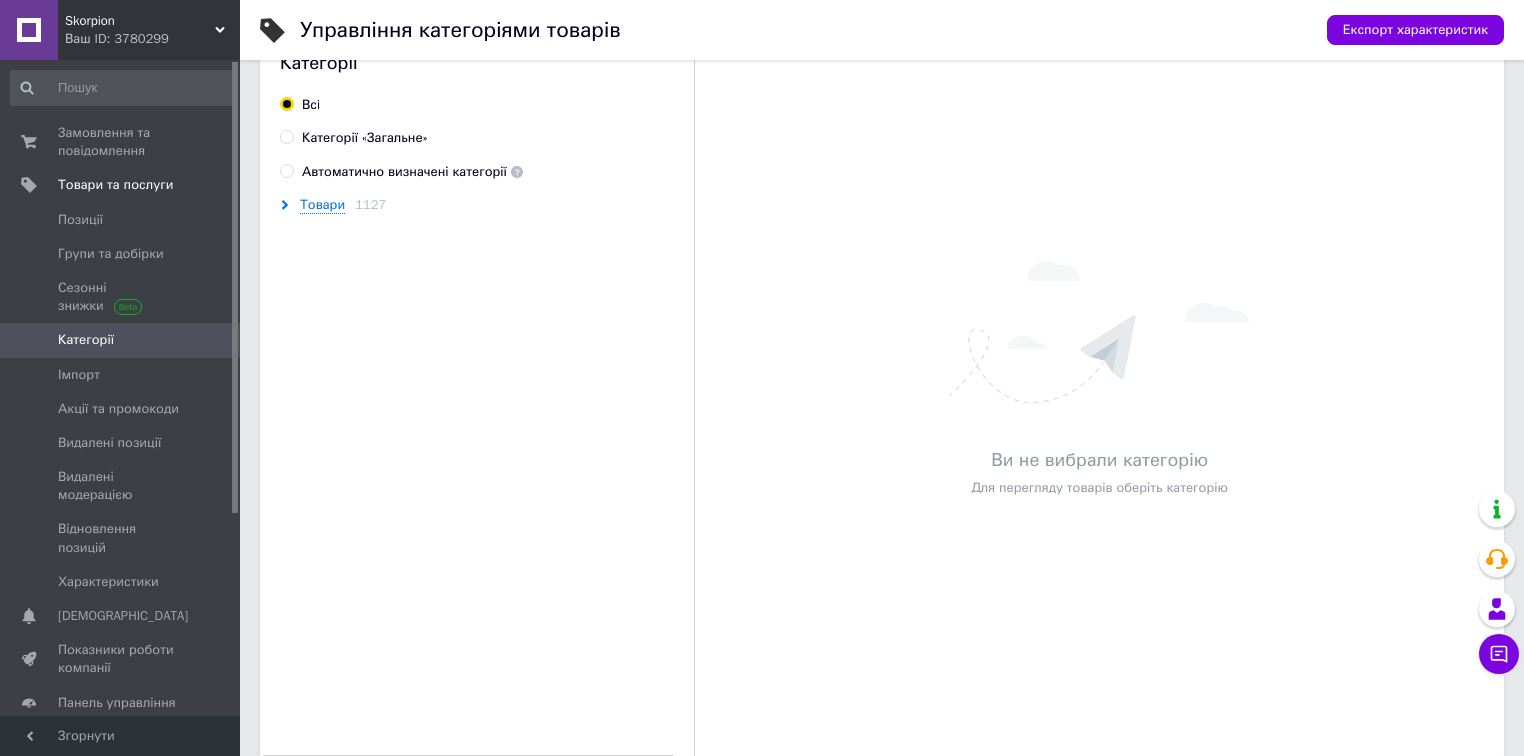 scroll, scrollTop: 76, scrollLeft: 0, axis: vertical 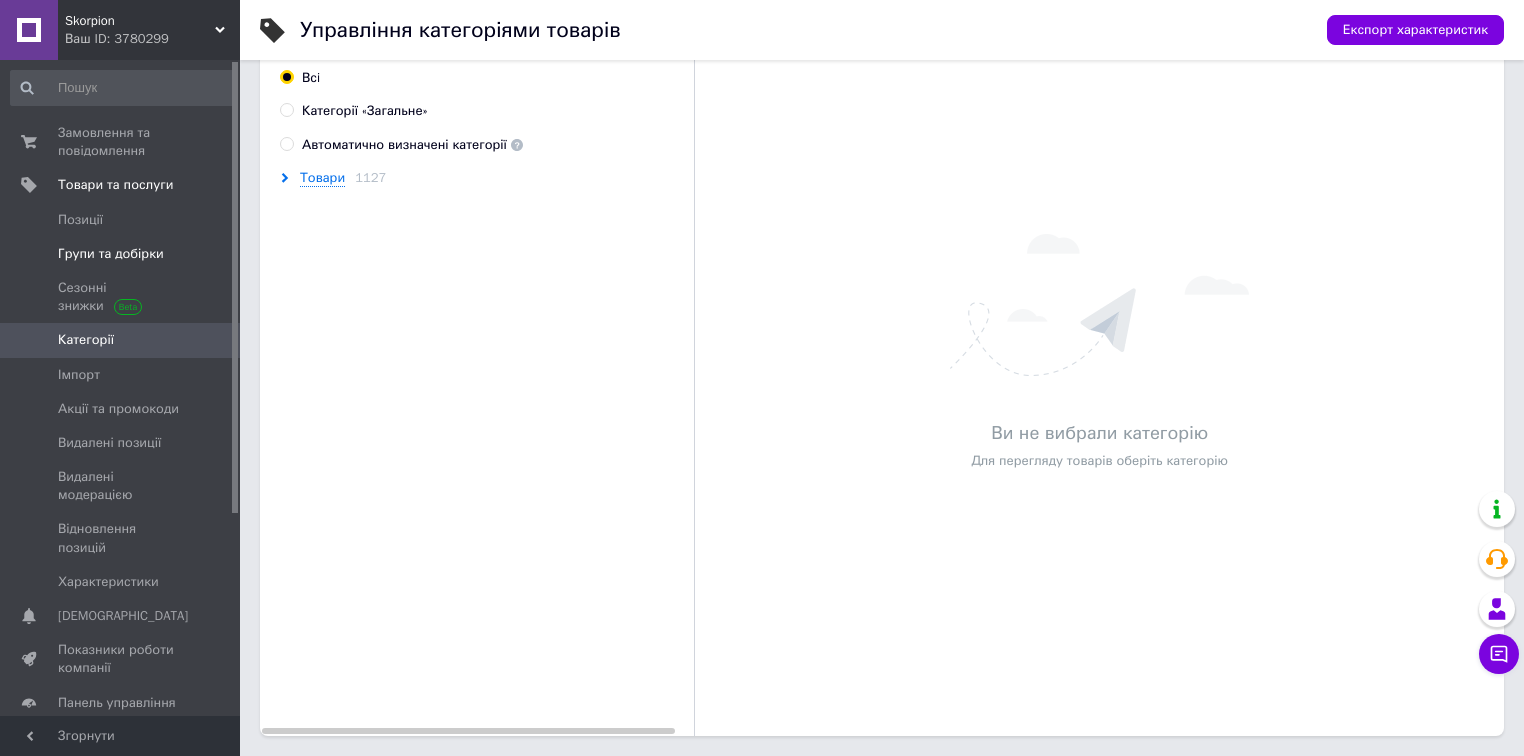 click on "Групи та добірки" at bounding box center (123, 254) 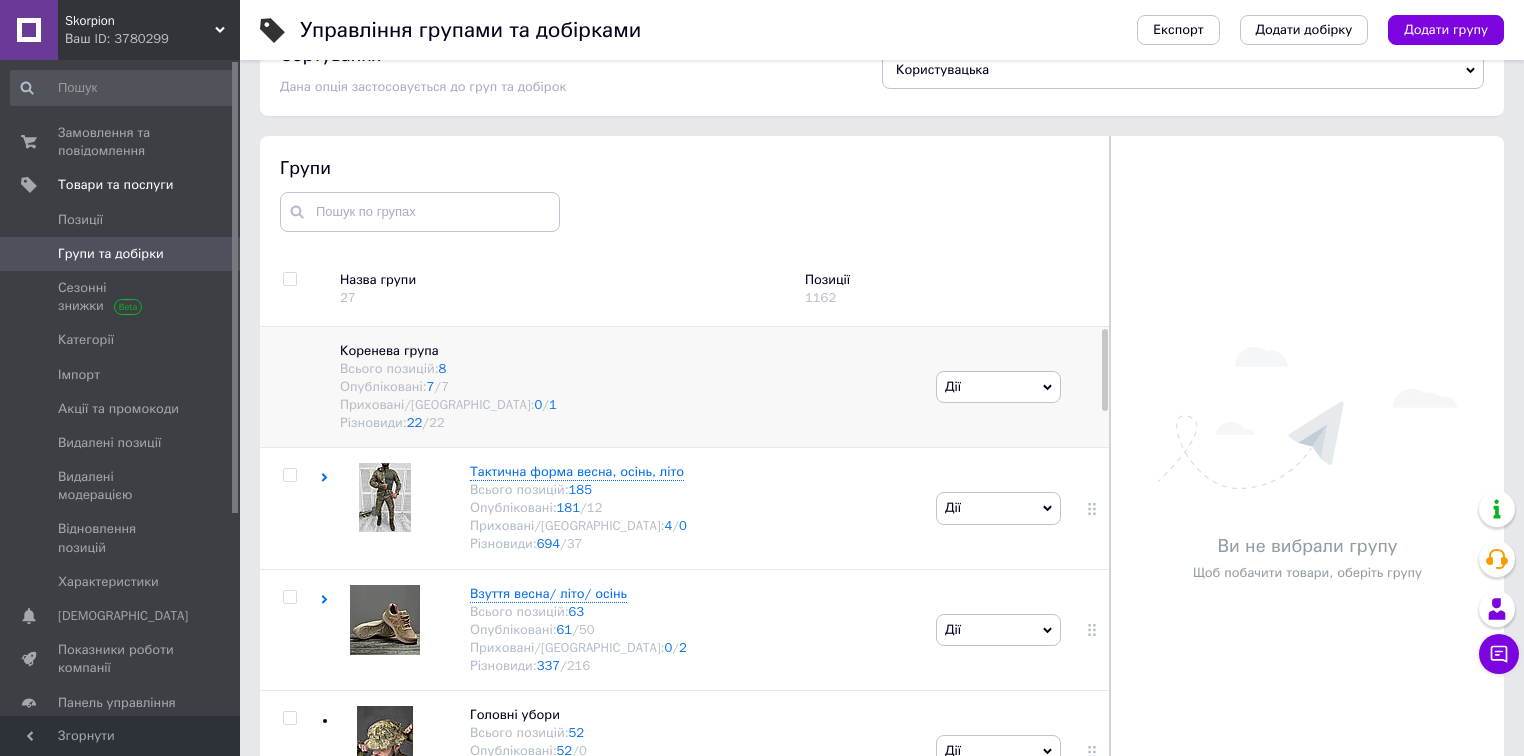 scroll, scrollTop: 113, scrollLeft: 0, axis: vertical 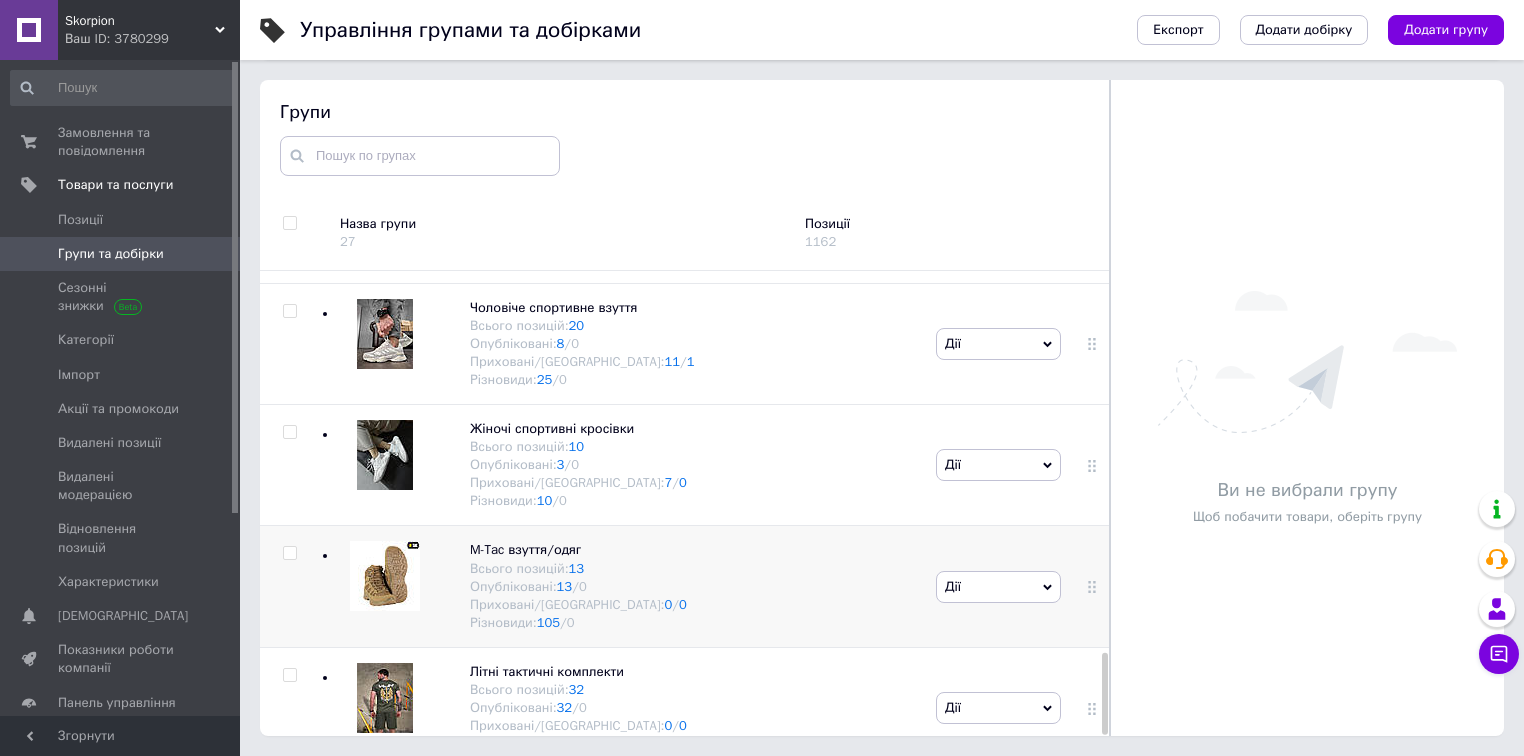 click on "Дії" at bounding box center [998, 587] 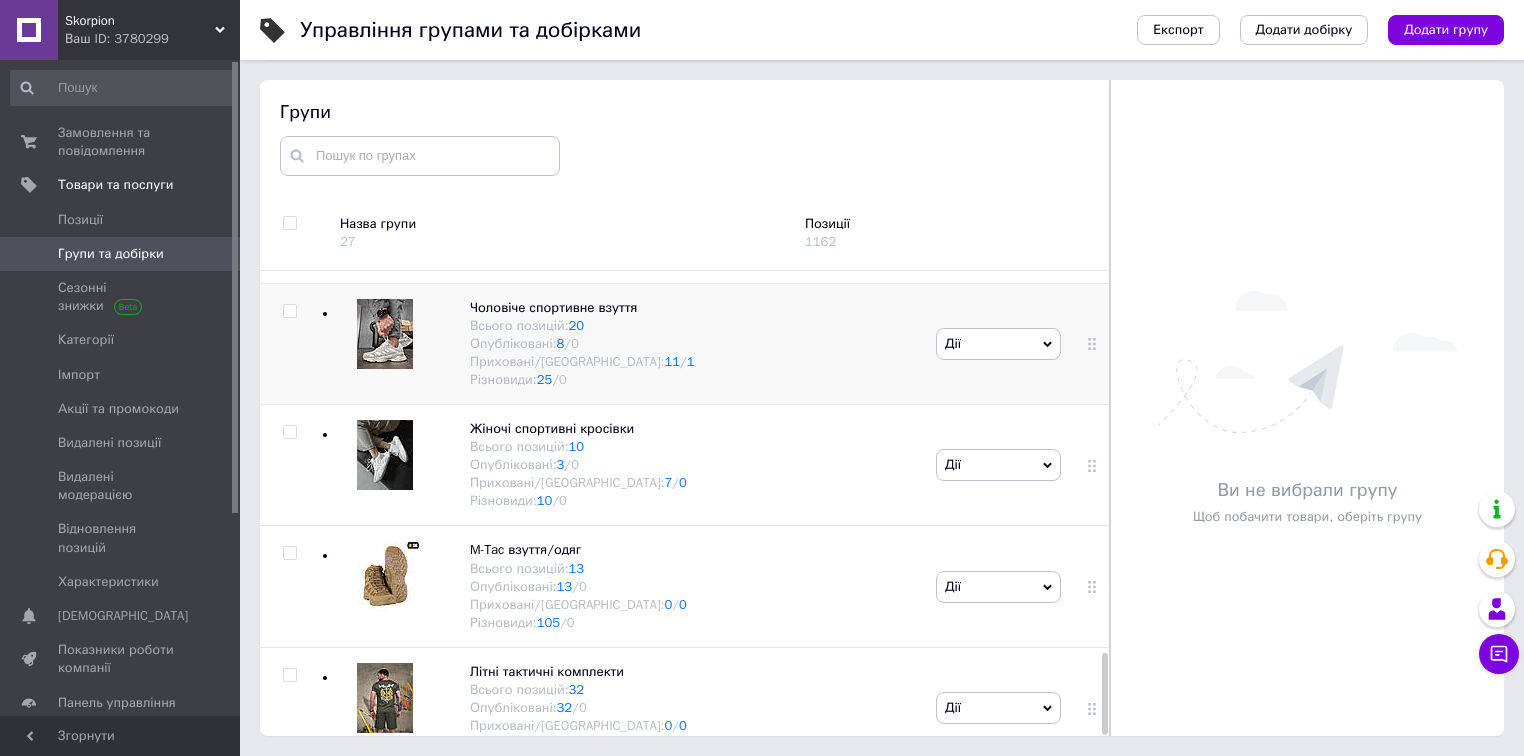 click on "Дії" at bounding box center [998, 344] 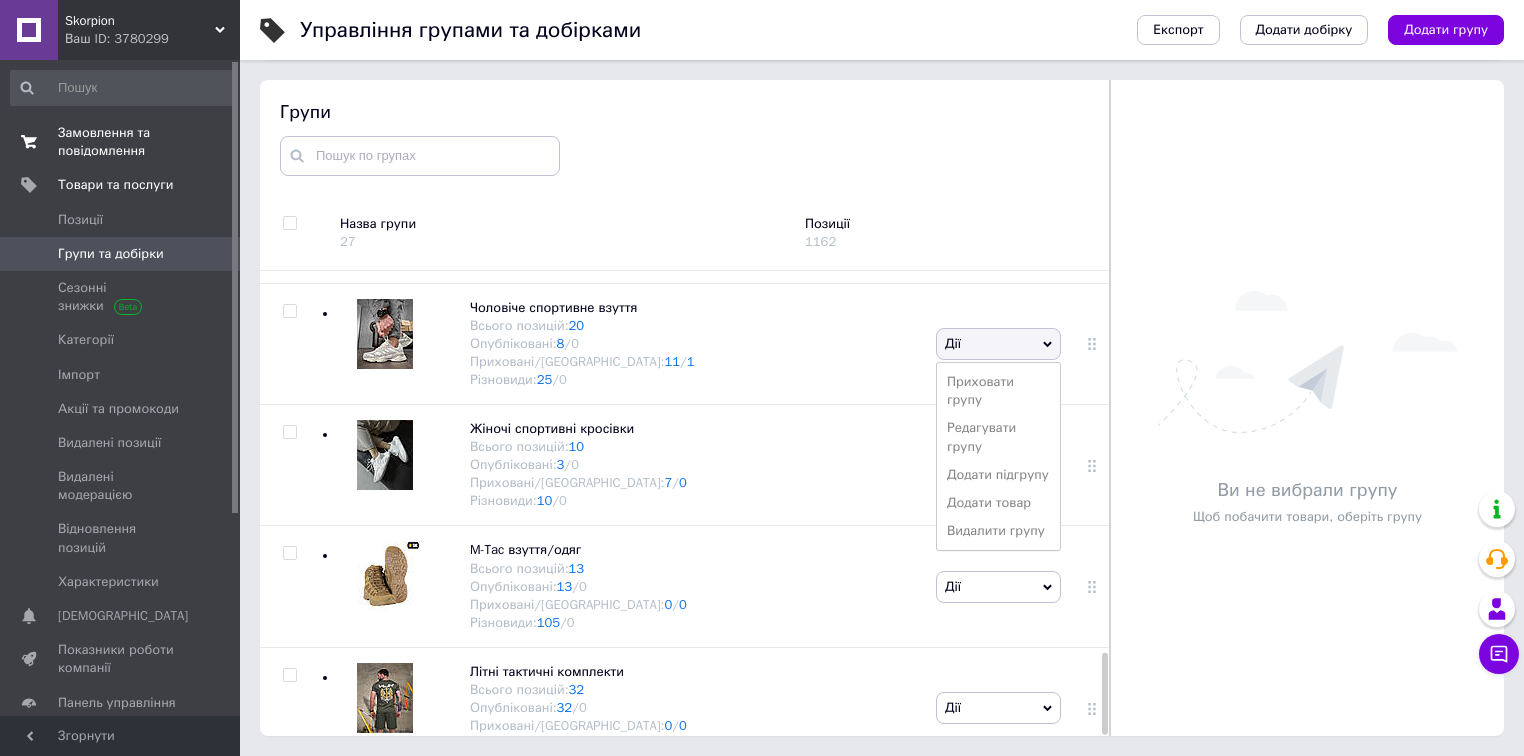 click on "Замовлення та повідомлення" at bounding box center (121, 142) 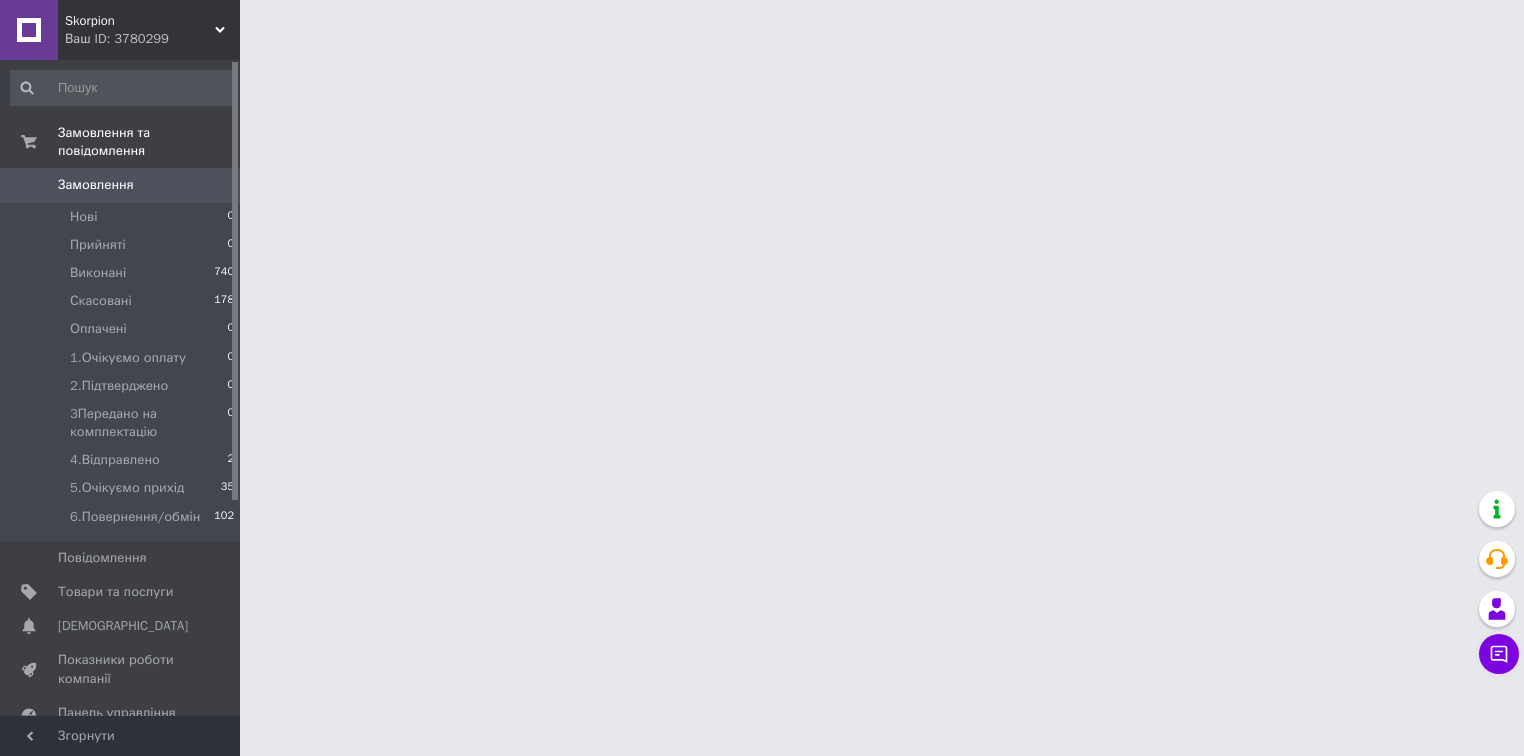 scroll, scrollTop: 0, scrollLeft: 0, axis: both 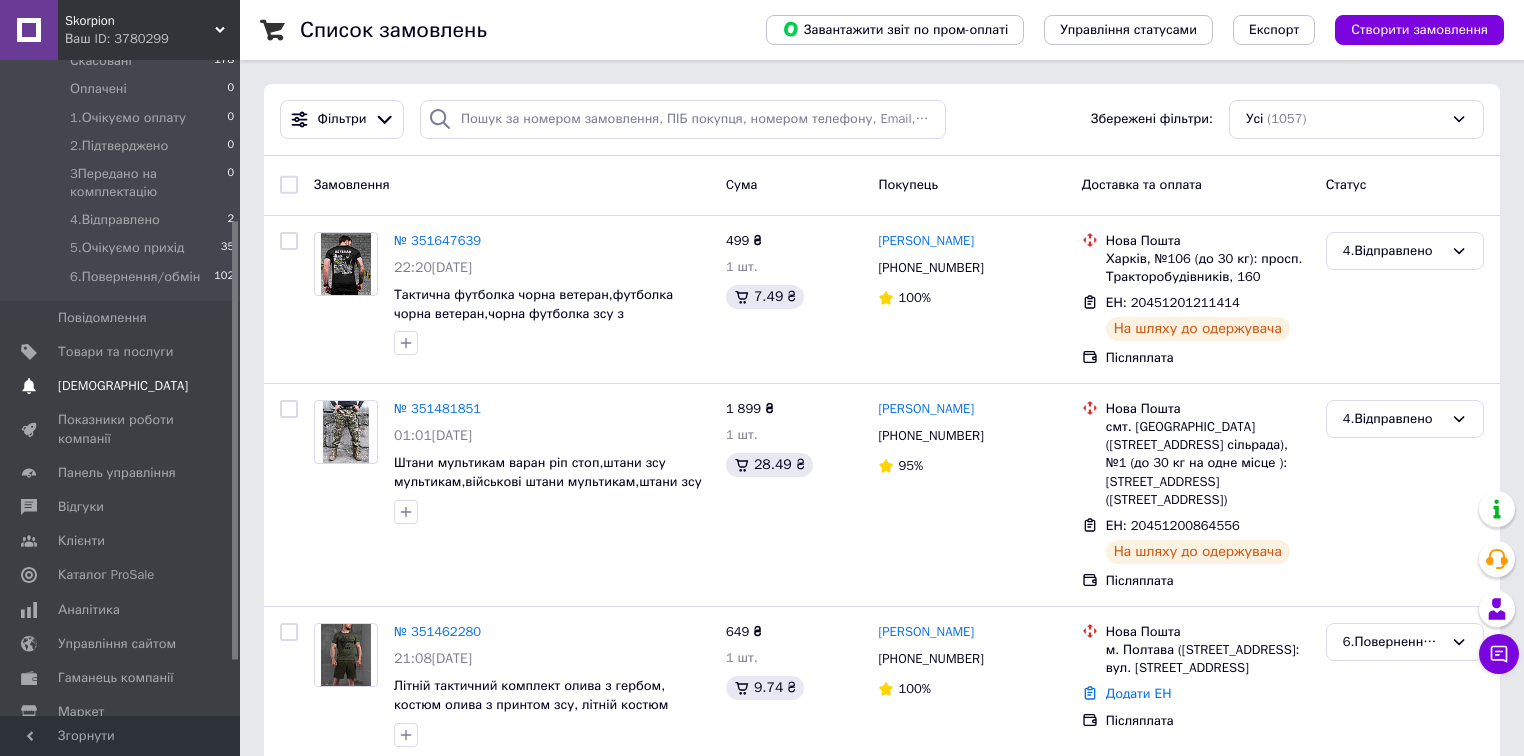 click on "Товари та послуги" at bounding box center (115, 352) 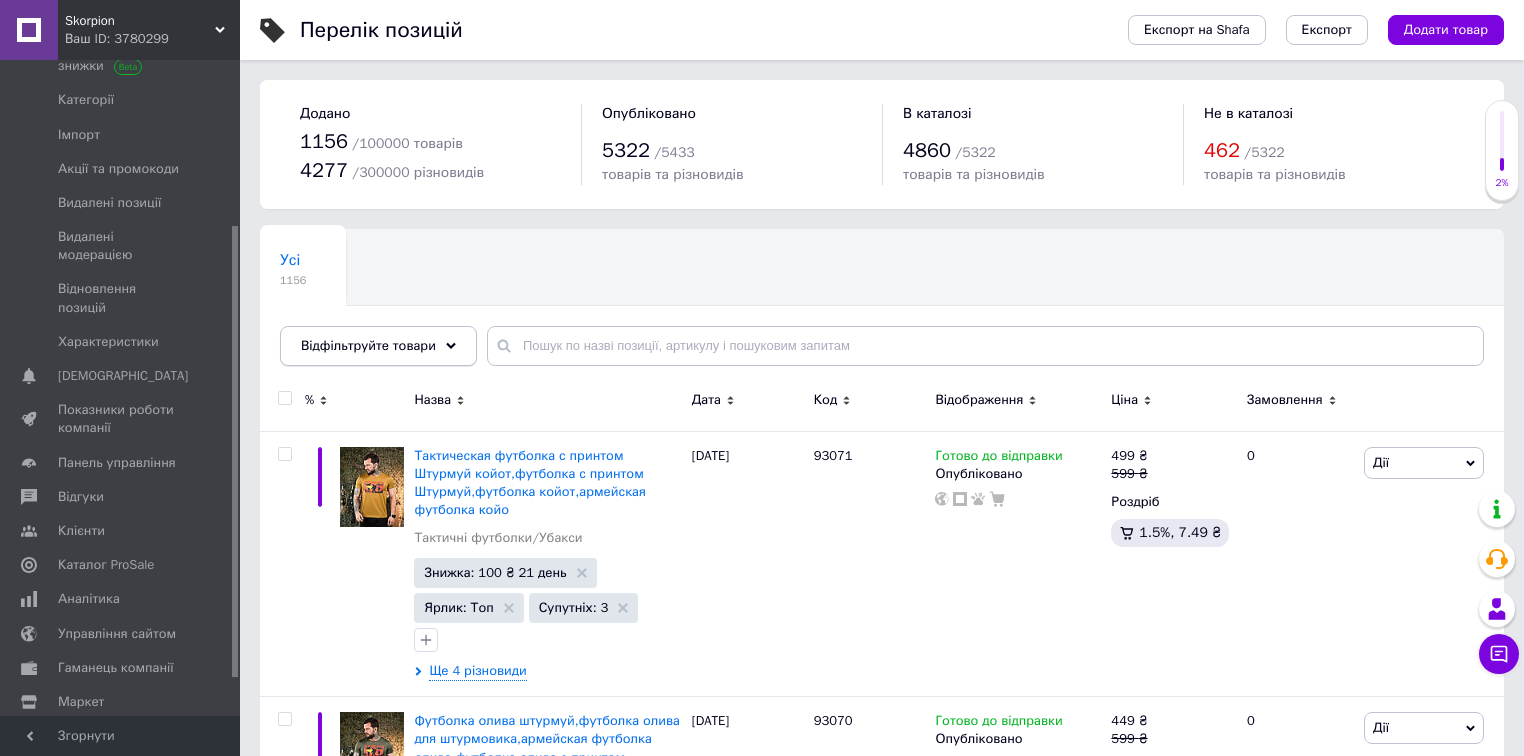 click on "Відфільтруйте товари" at bounding box center [368, 345] 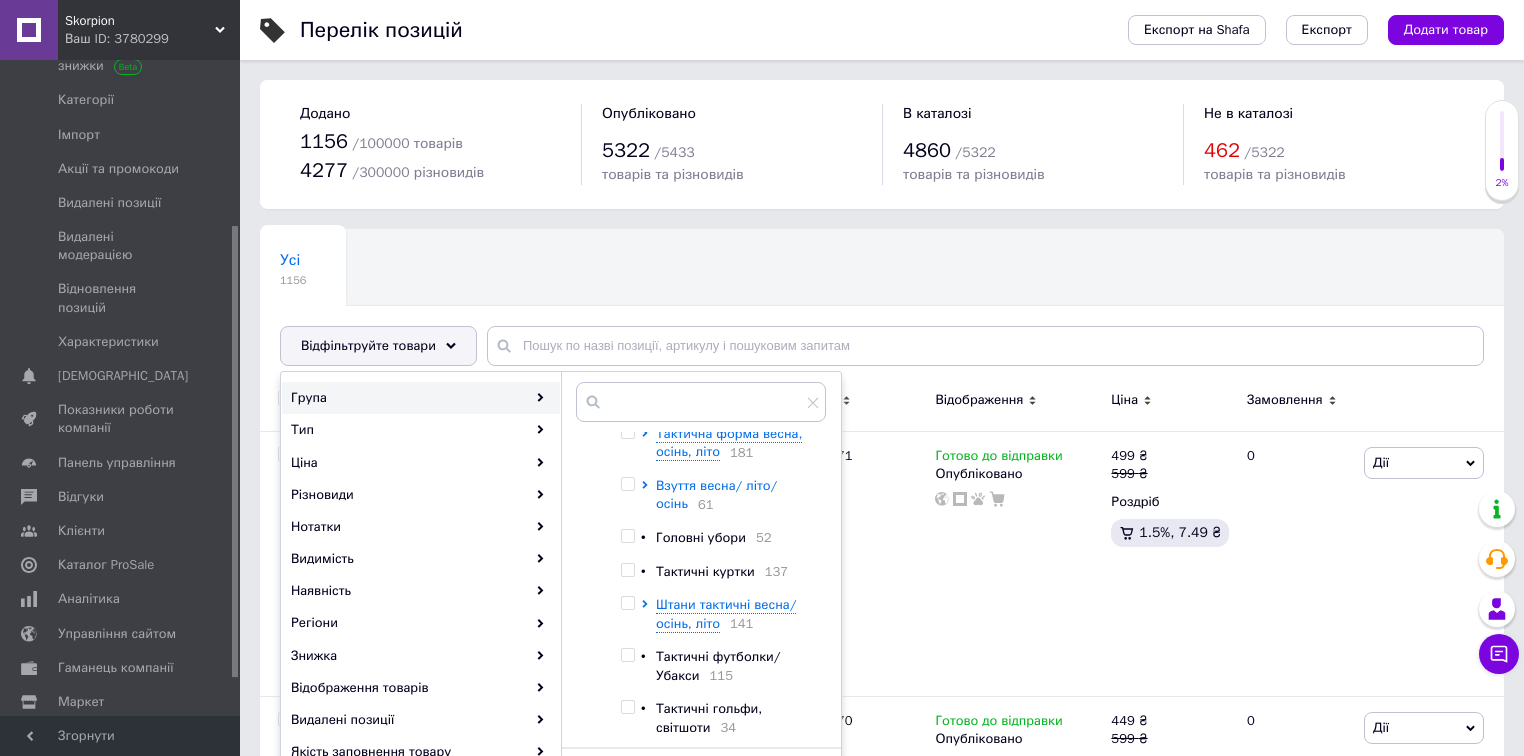scroll, scrollTop: 0, scrollLeft: 0, axis: both 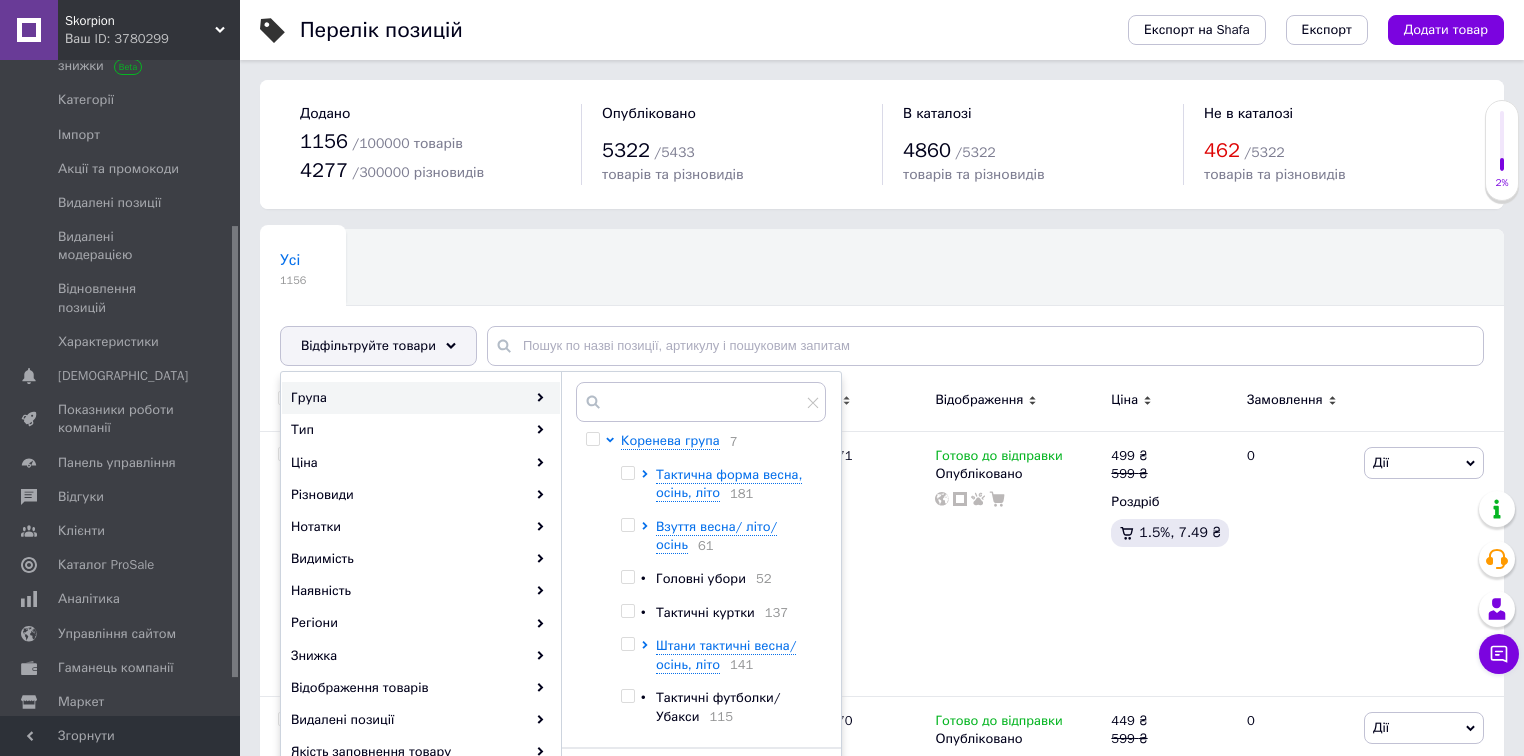 drag, startPoint x: 669, startPoint y: 580, endPoint x: 720, endPoint y: 623, distance: 66.70832 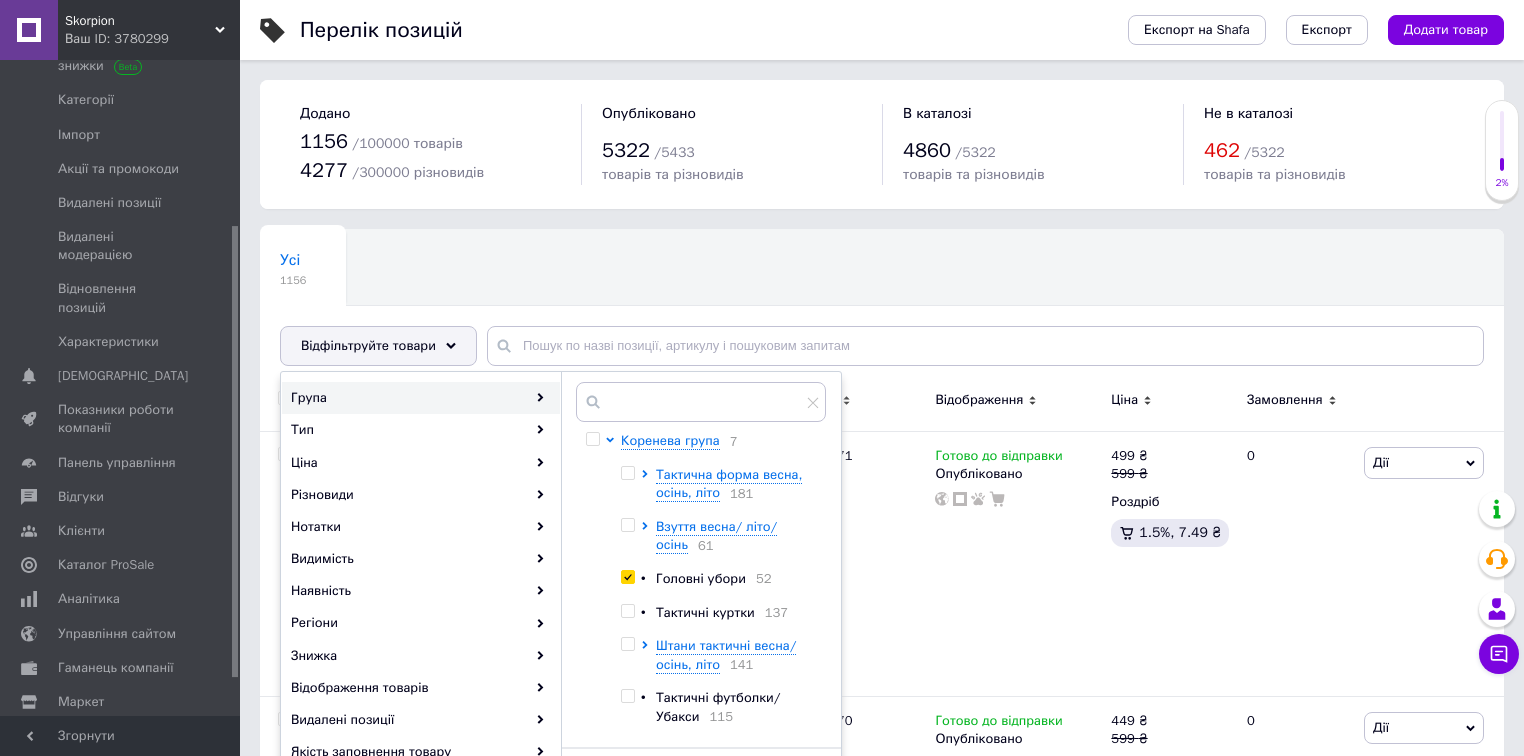 checkbox on "true" 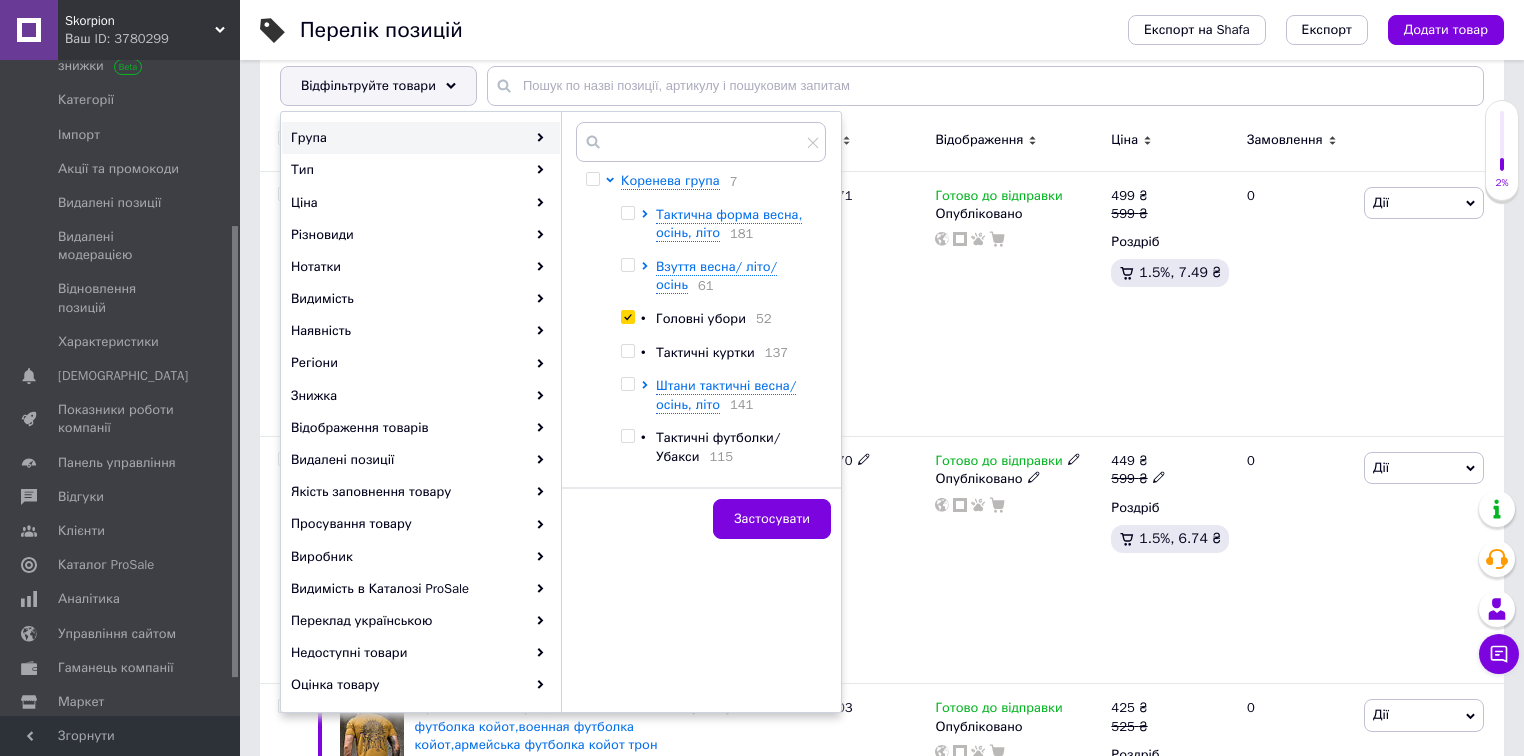 scroll, scrollTop: 320, scrollLeft: 0, axis: vertical 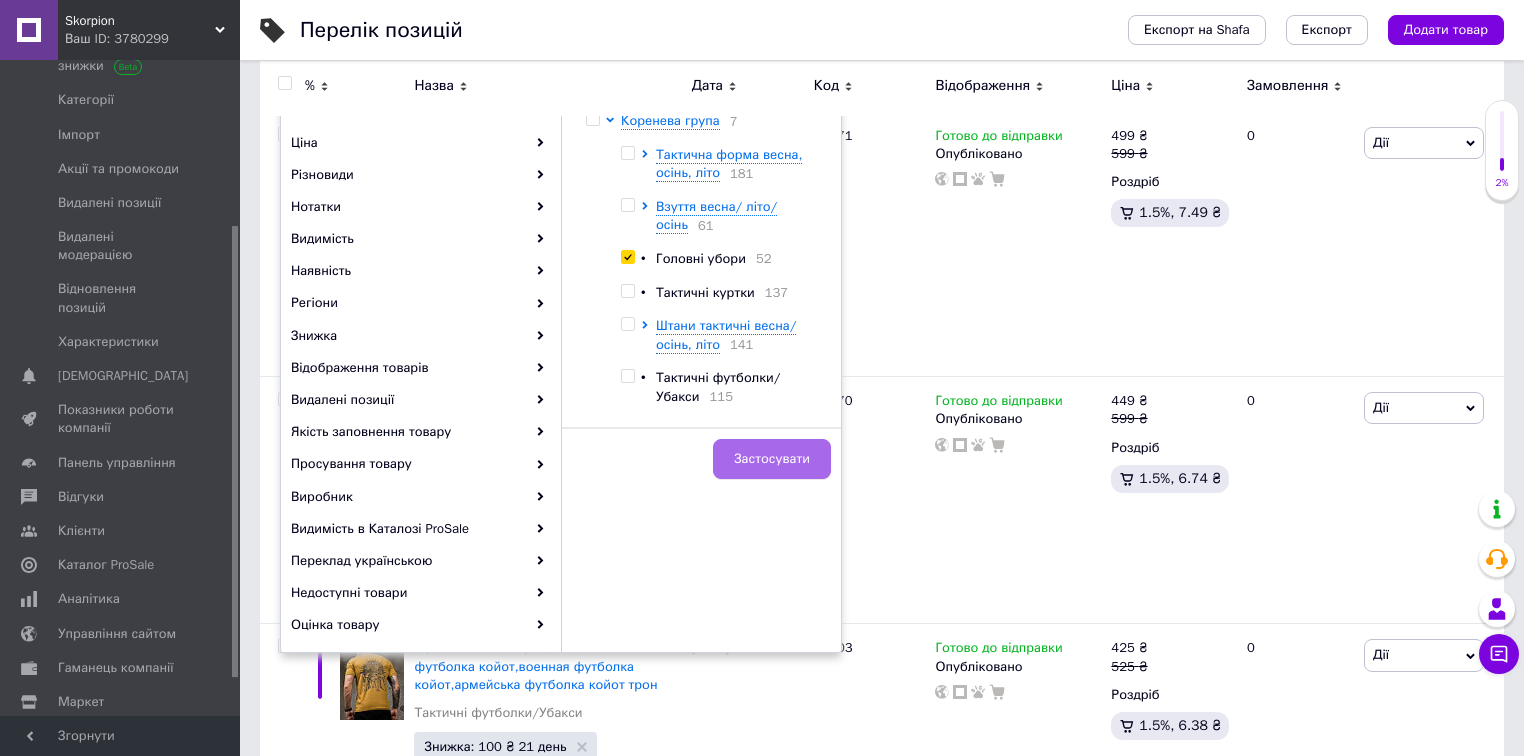 click on "Застосувати" at bounding box center [772, 459] 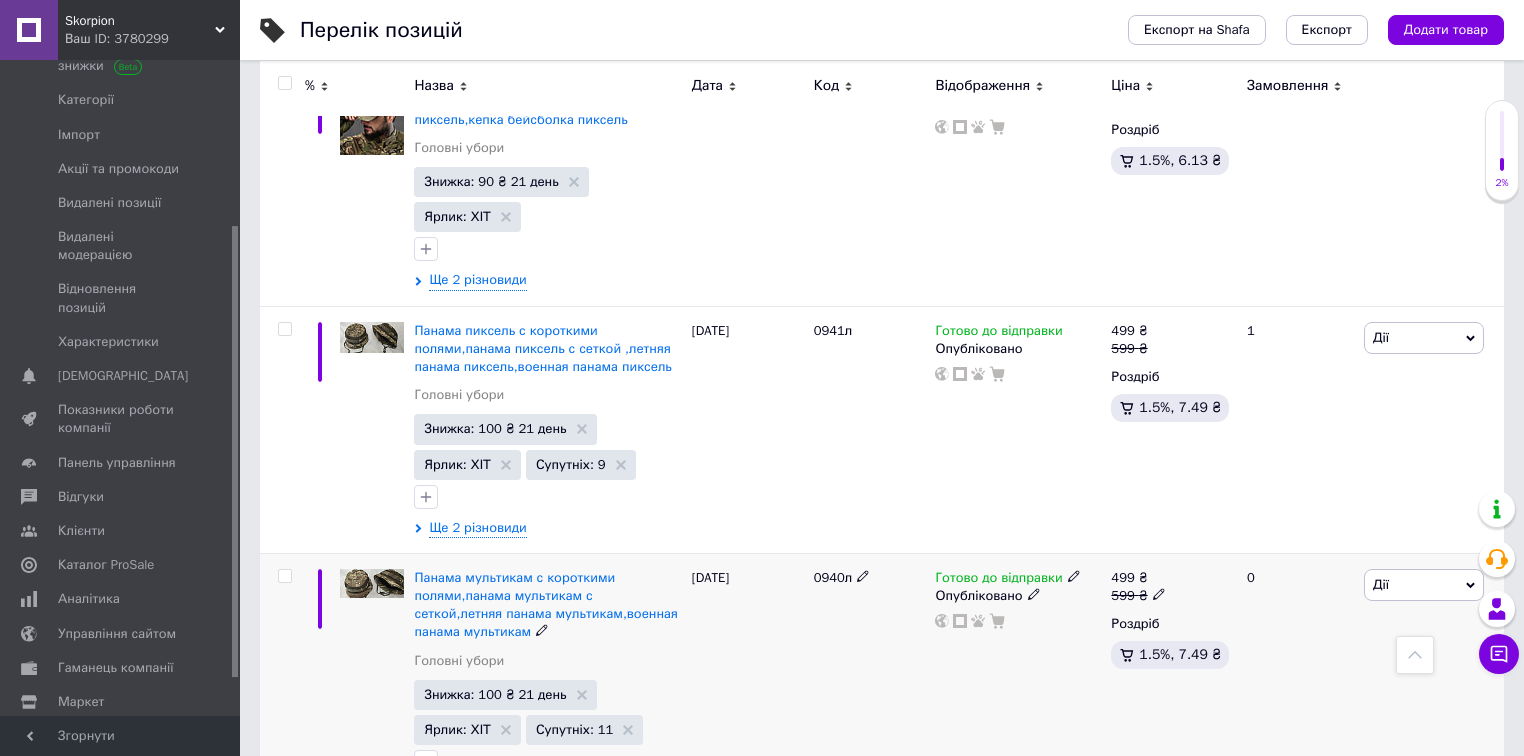scroll, scrollTop: 11975, scrollLeft: 0, axis: vertical 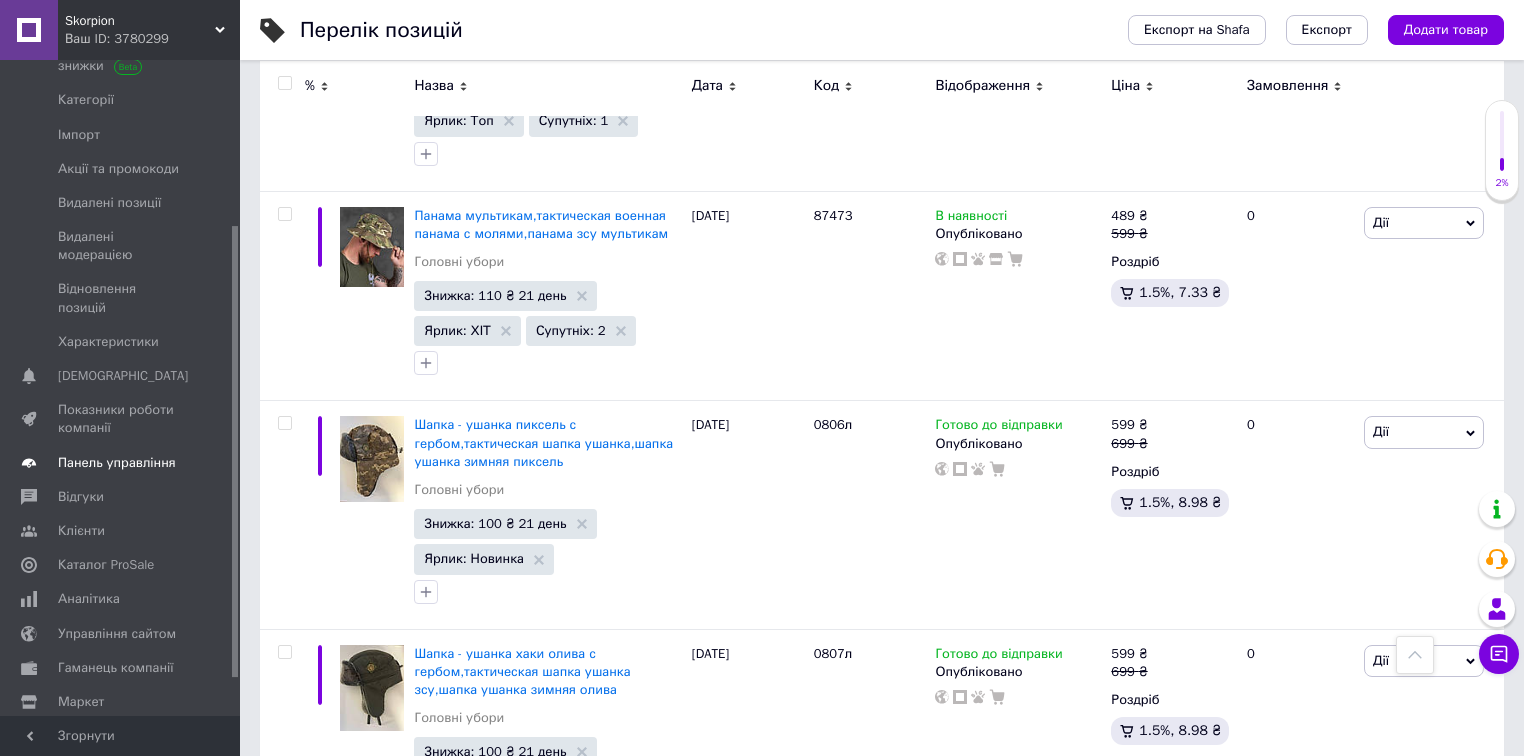 click on "Панель управління" at bounding box center (117, 463) 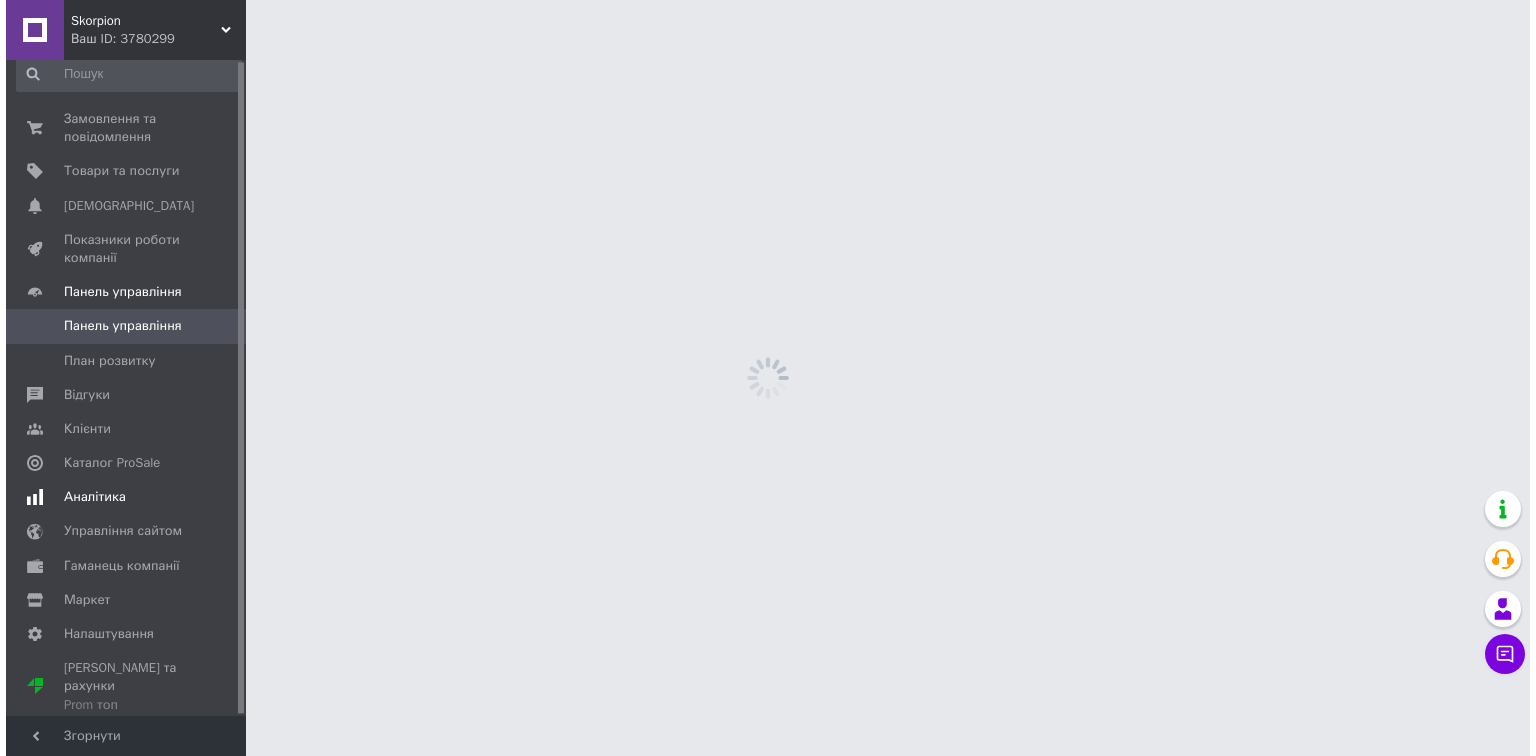 scroll, scrollTop: 0, scrollLeft: 0, axis: both 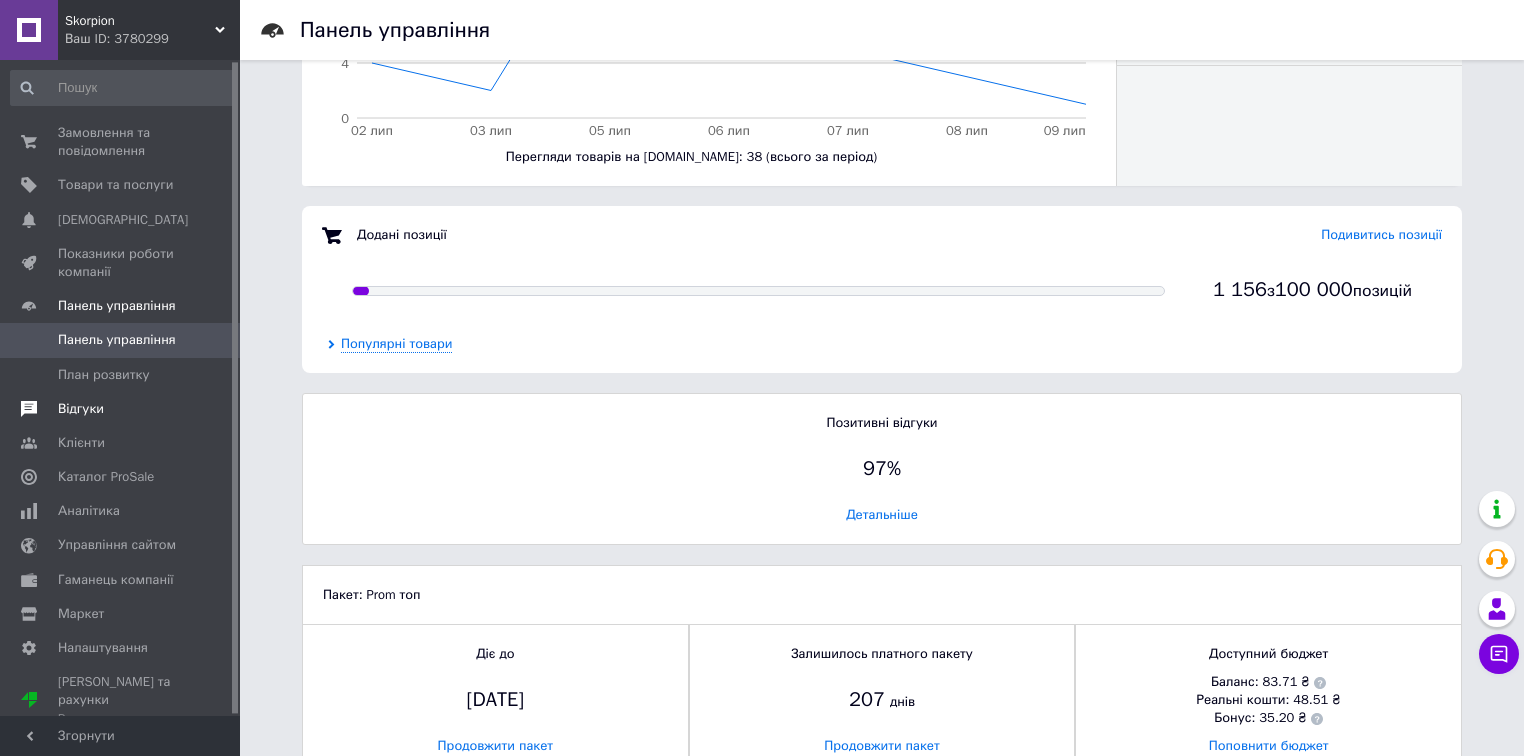 click on "Відгуки" at bounding box center [121, 409] 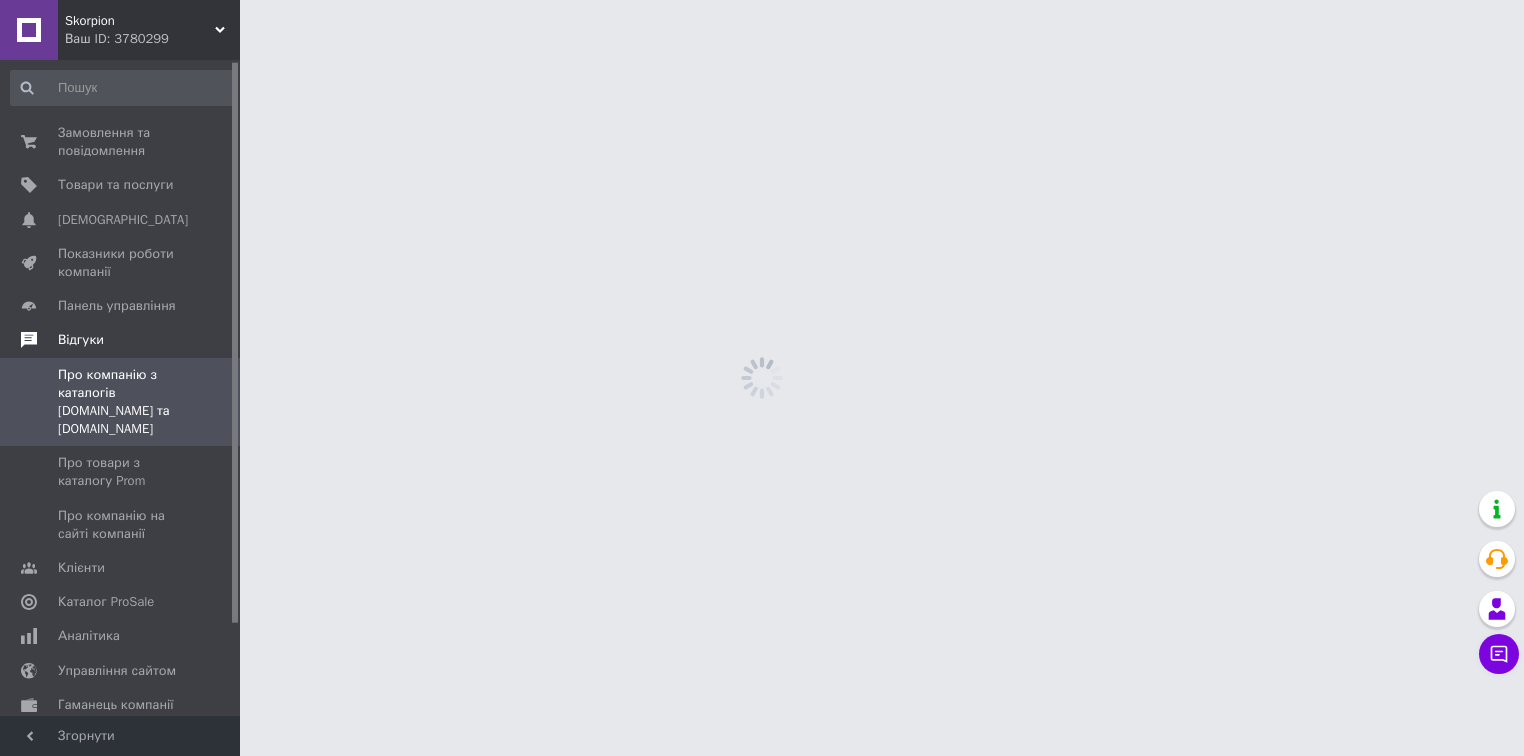 scroll, scrollTop: 0, scrollLeft: 0, axis: both 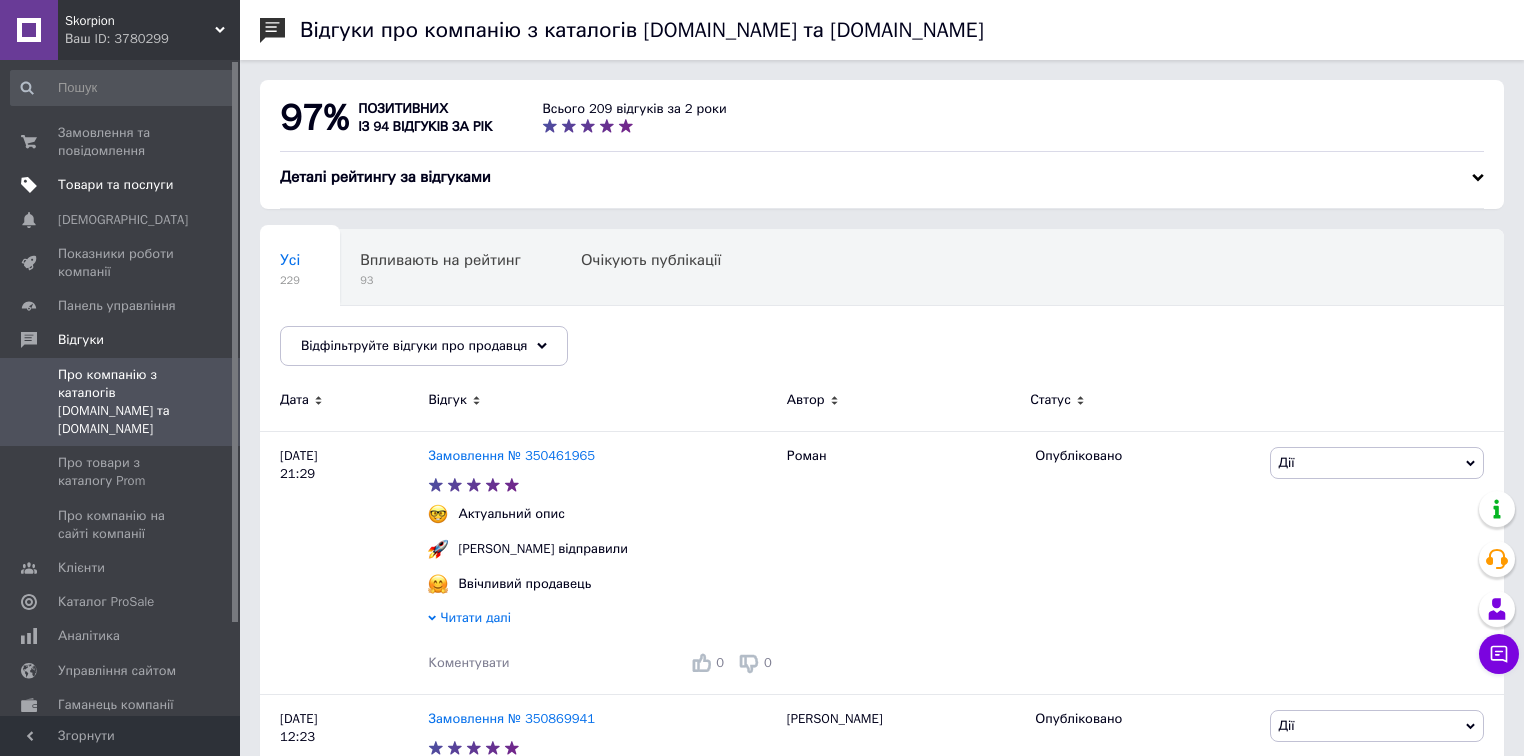 click on "Товари та послуги" at bounding box center (123, 185) 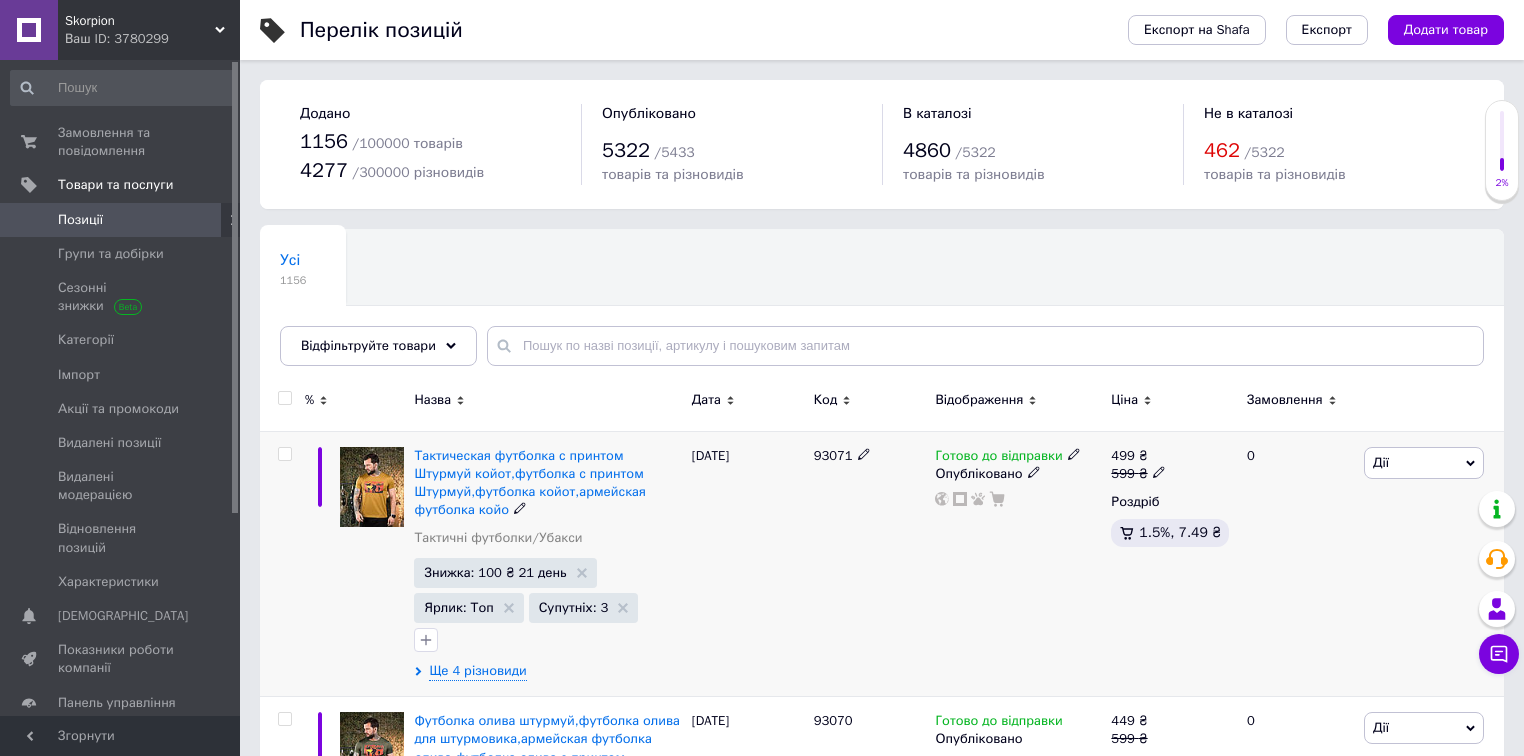 click on "Дії" at bounding box center [1424, 463] 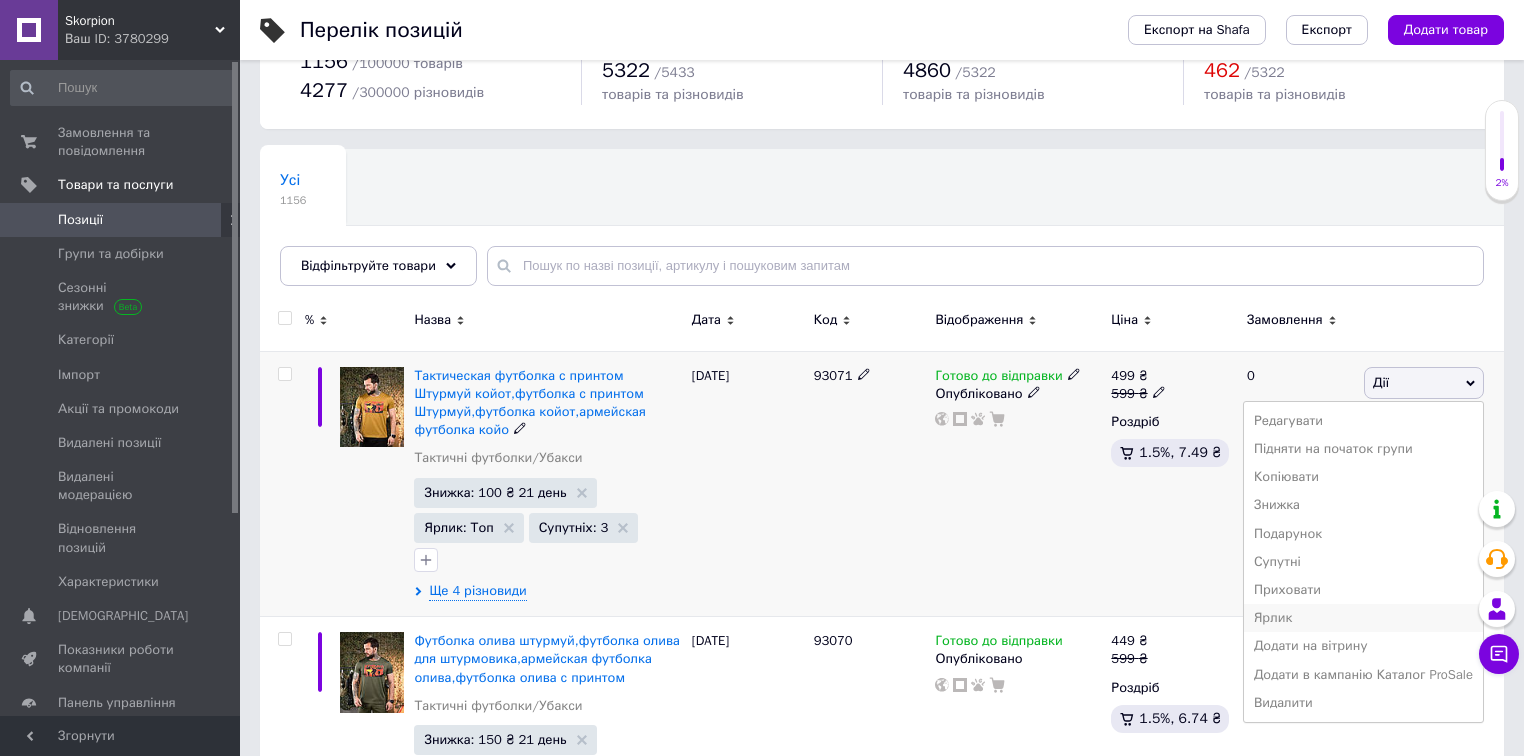 scroll, scrollTop: 160, scrollLeft: 0, axis: vertical 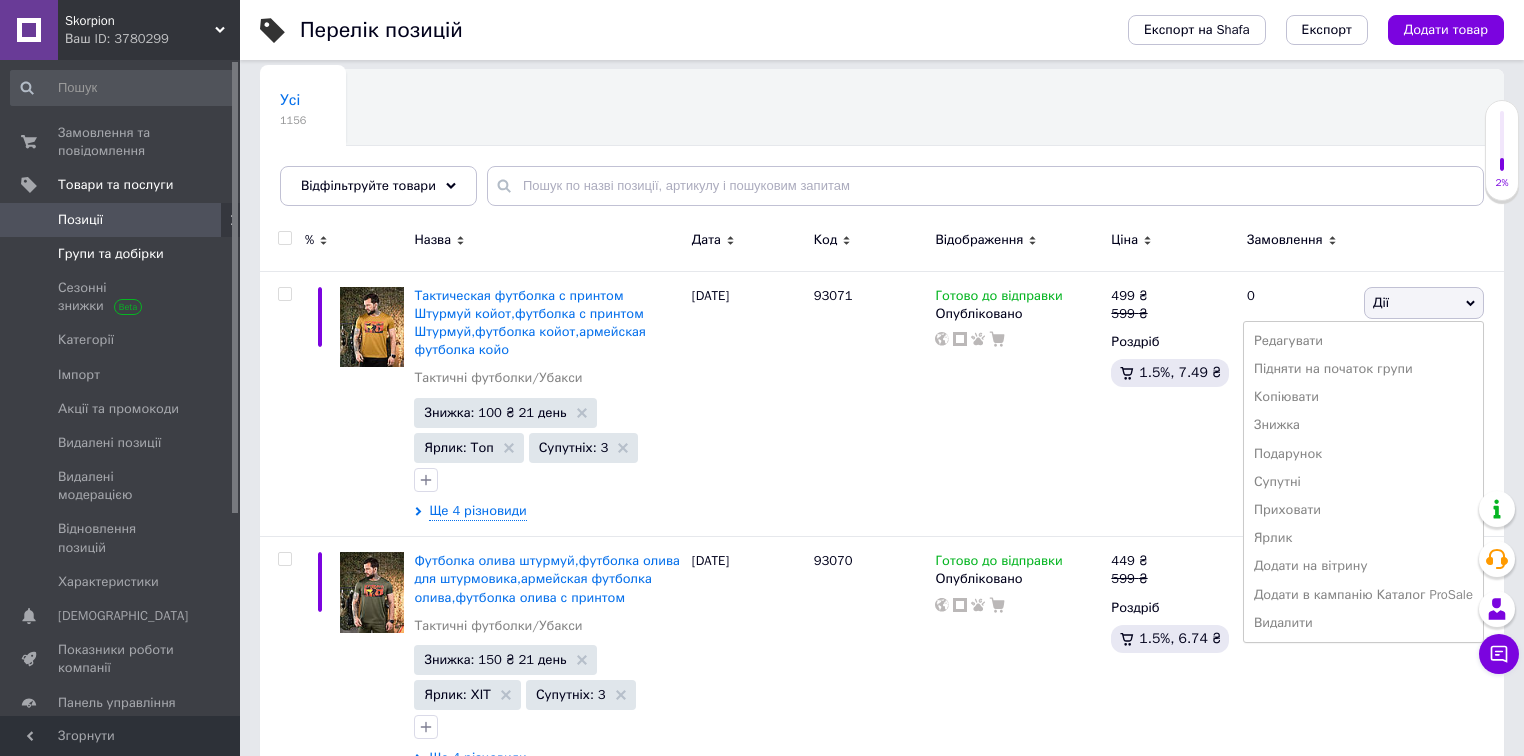 click on "Групи та добірки" at bounding box center [111, 254] 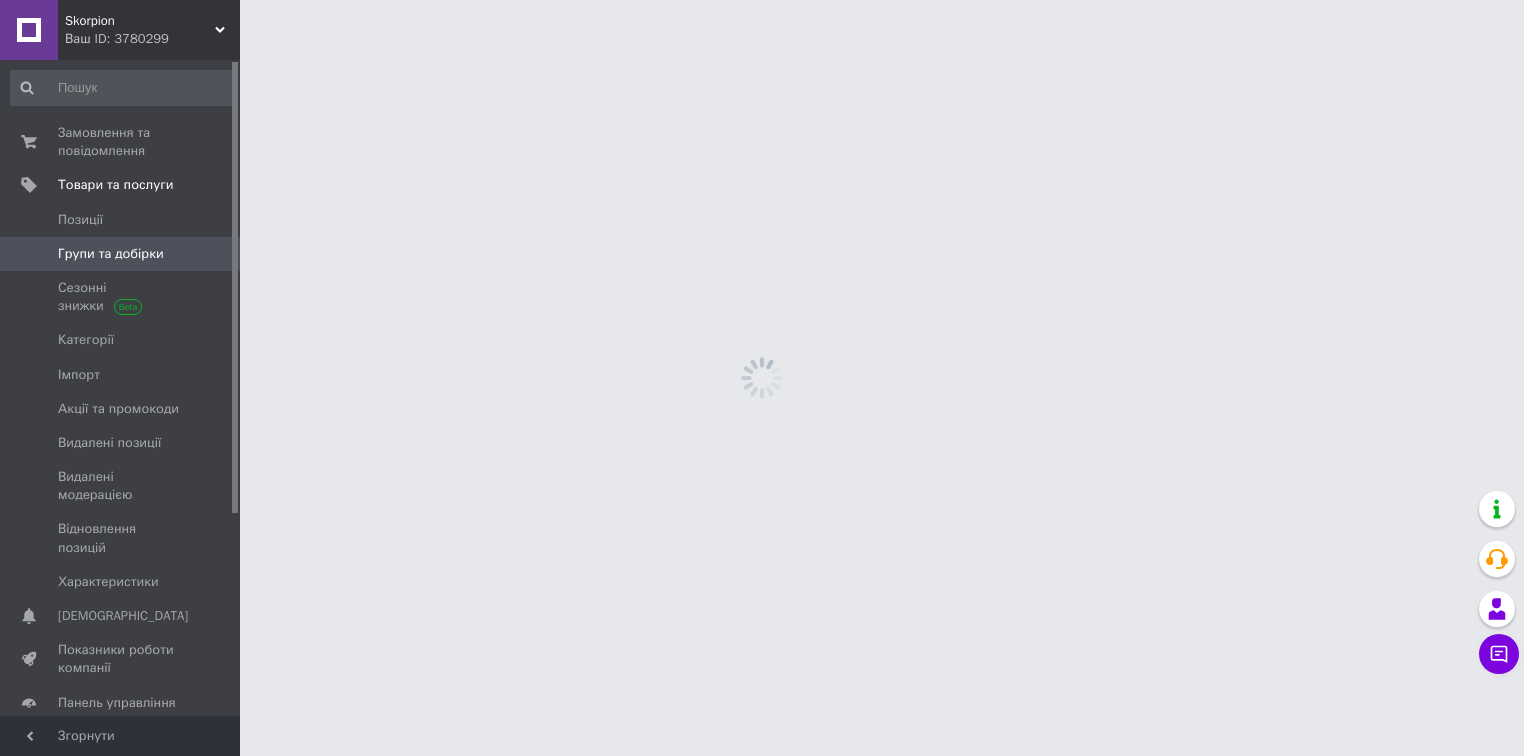 scroll, scrollTop: 0, scrollLeft: 0, axis: both 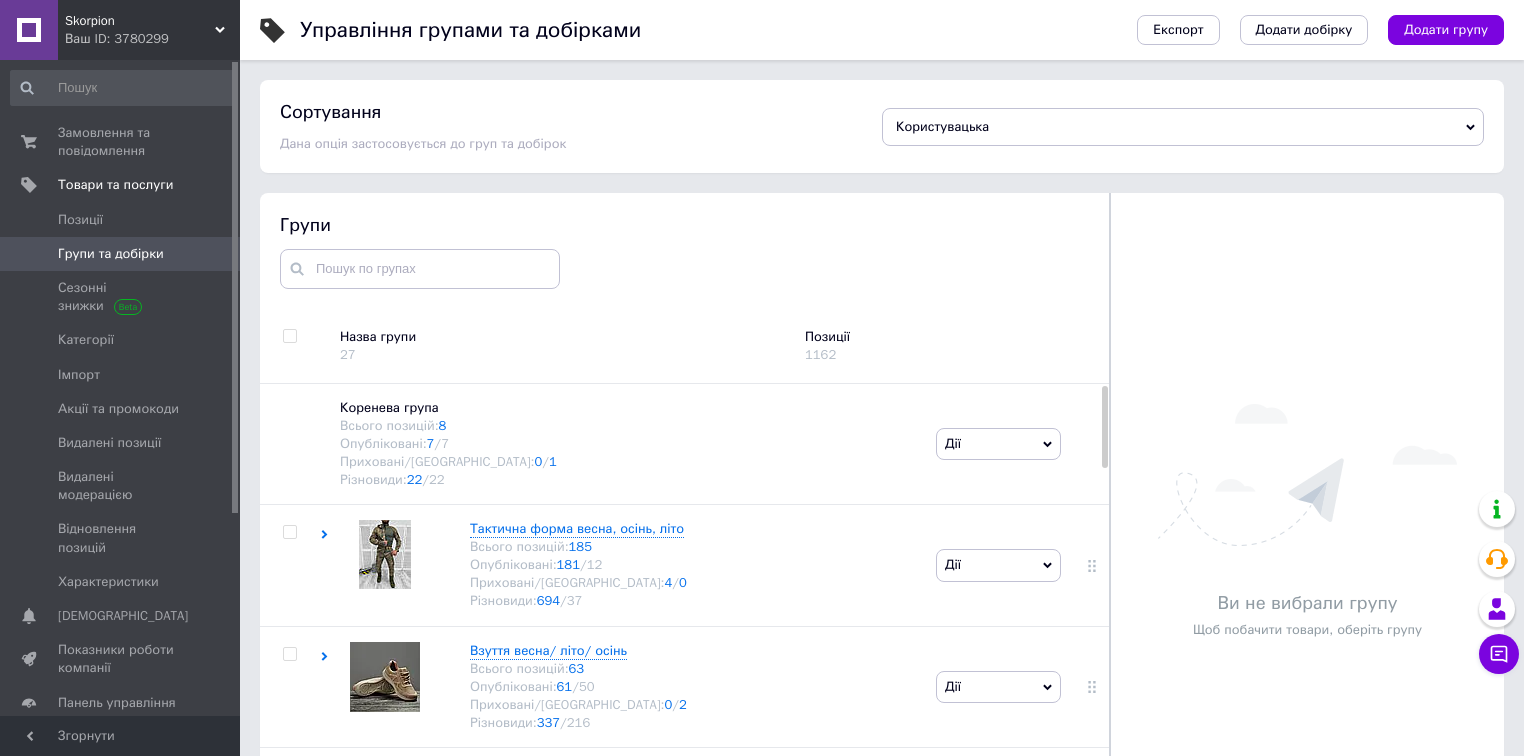 click on "Користувацька" at bounding box center (942, 126) 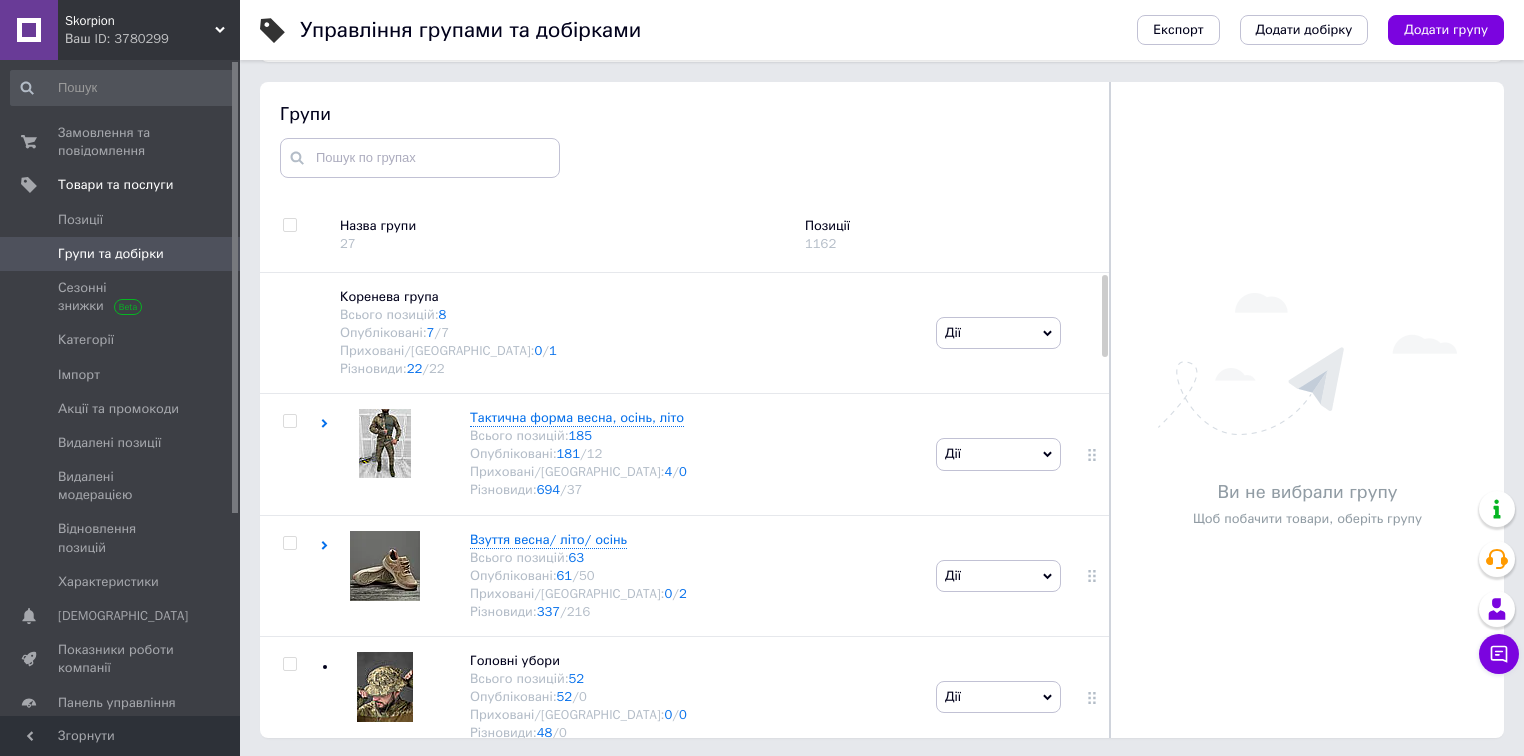 scroll, scrollTop: 113, scrollLeft: 0, axis: vertical 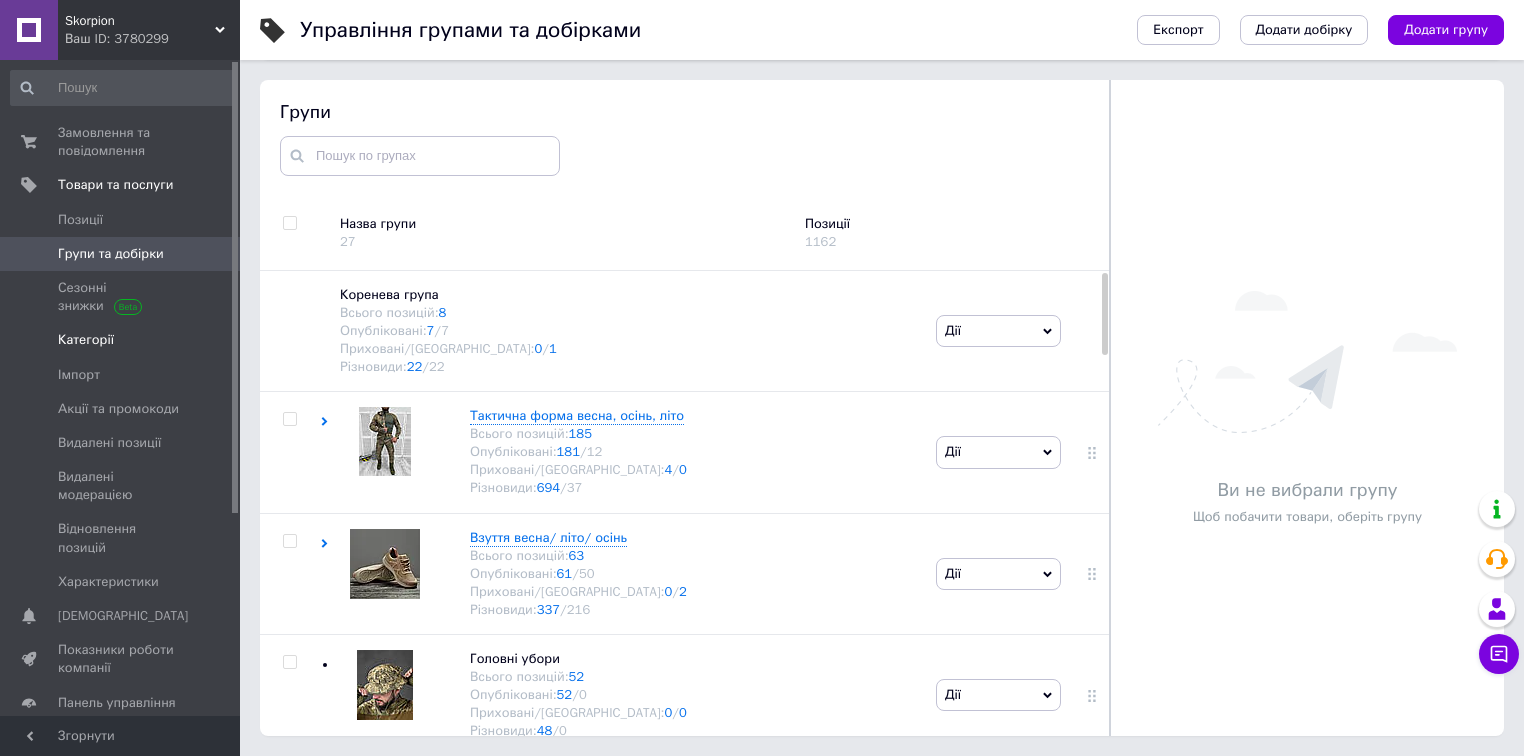 click on "Категорії" at bounding box center (86, 340) 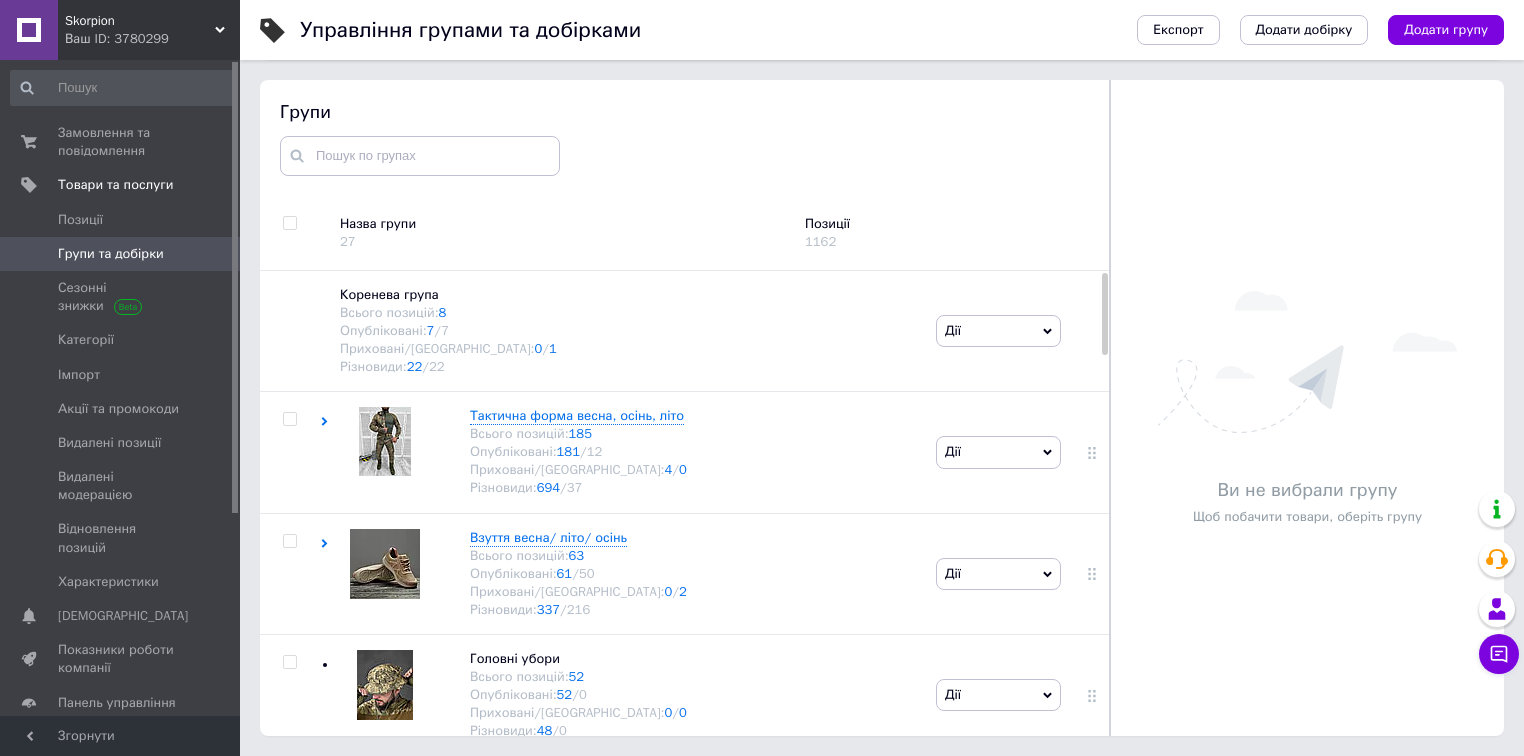 scroll, scrollTop: 0, scrollLeft: 0, axis: both 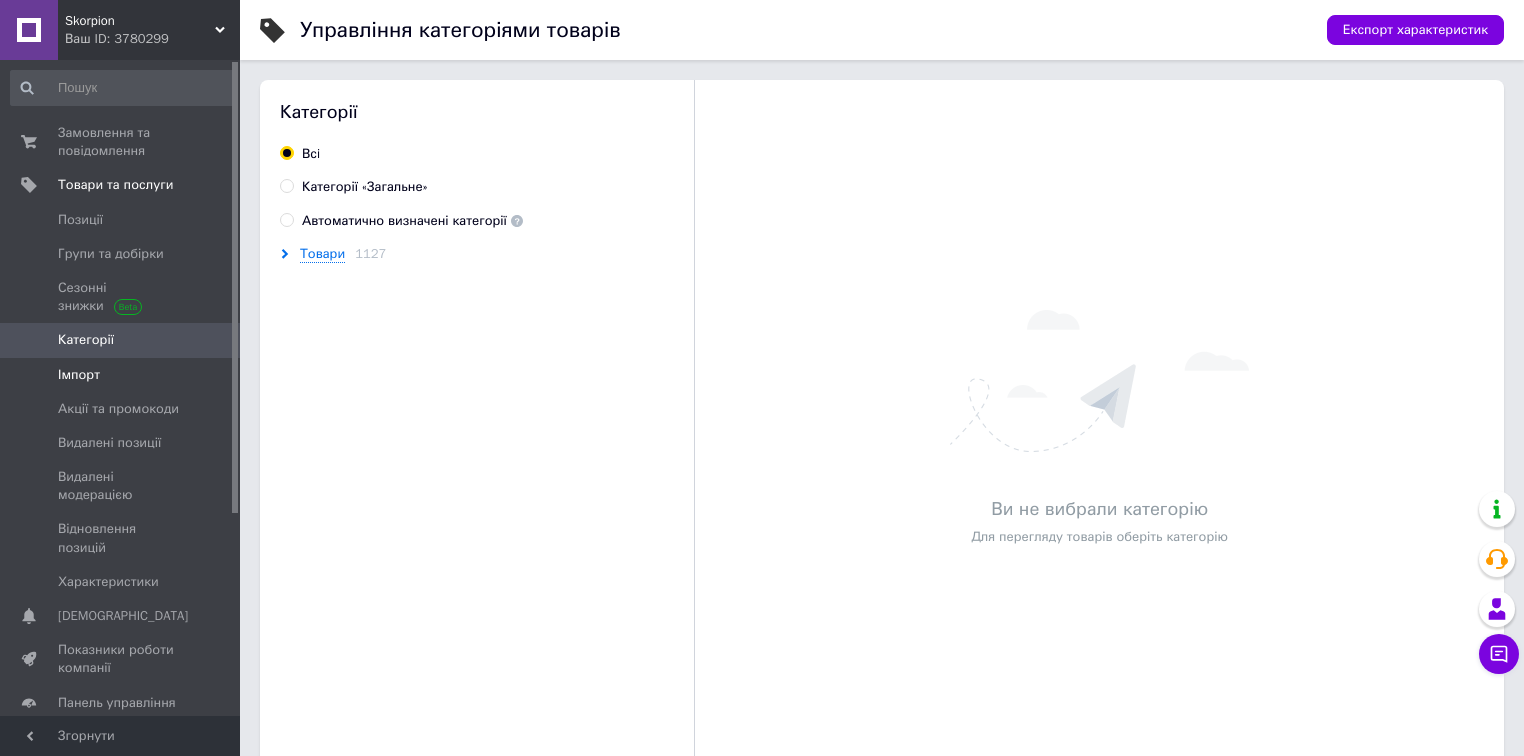 click on "Імпорт" at bounding box center [121, 375] 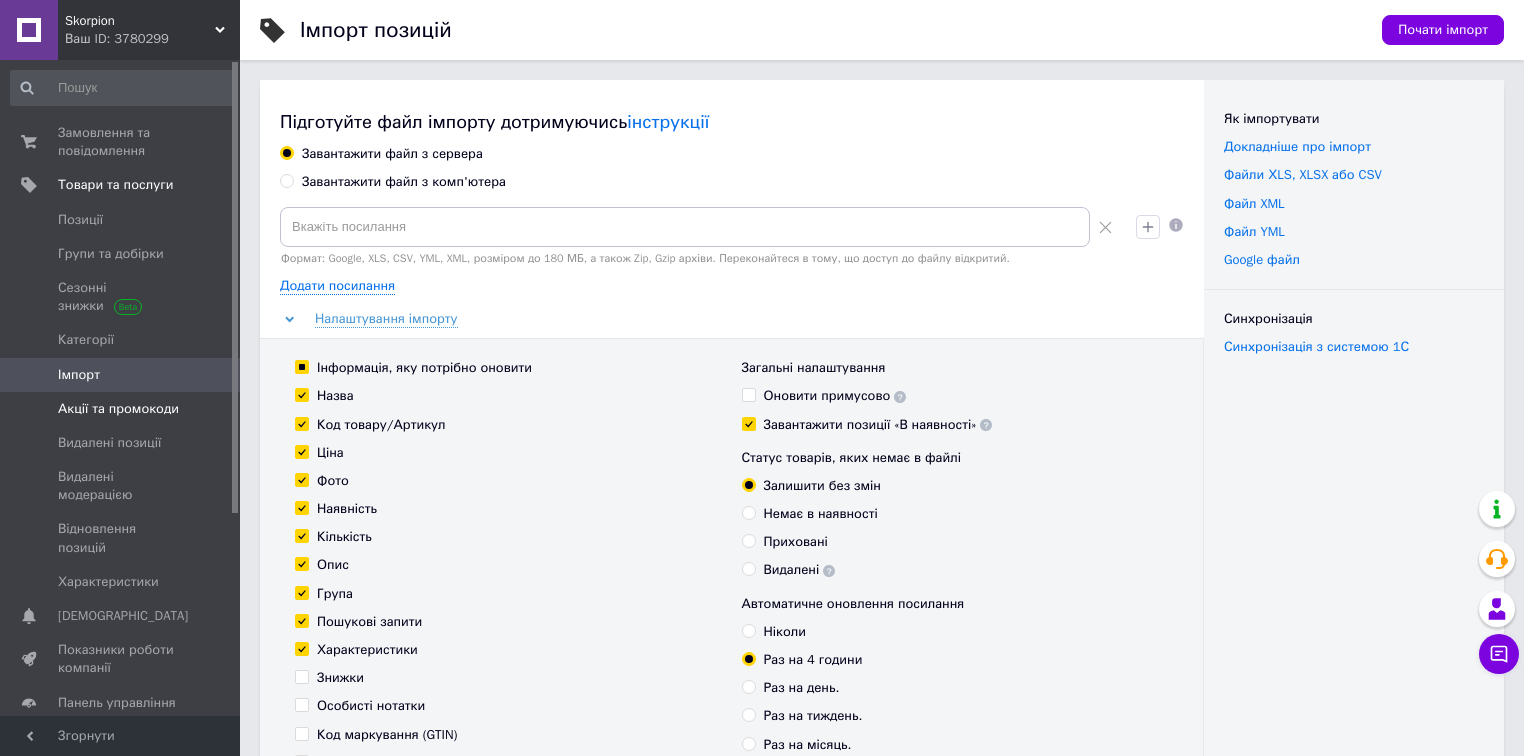 click on "Акції та промокоди" at bounding box center [118, 409] 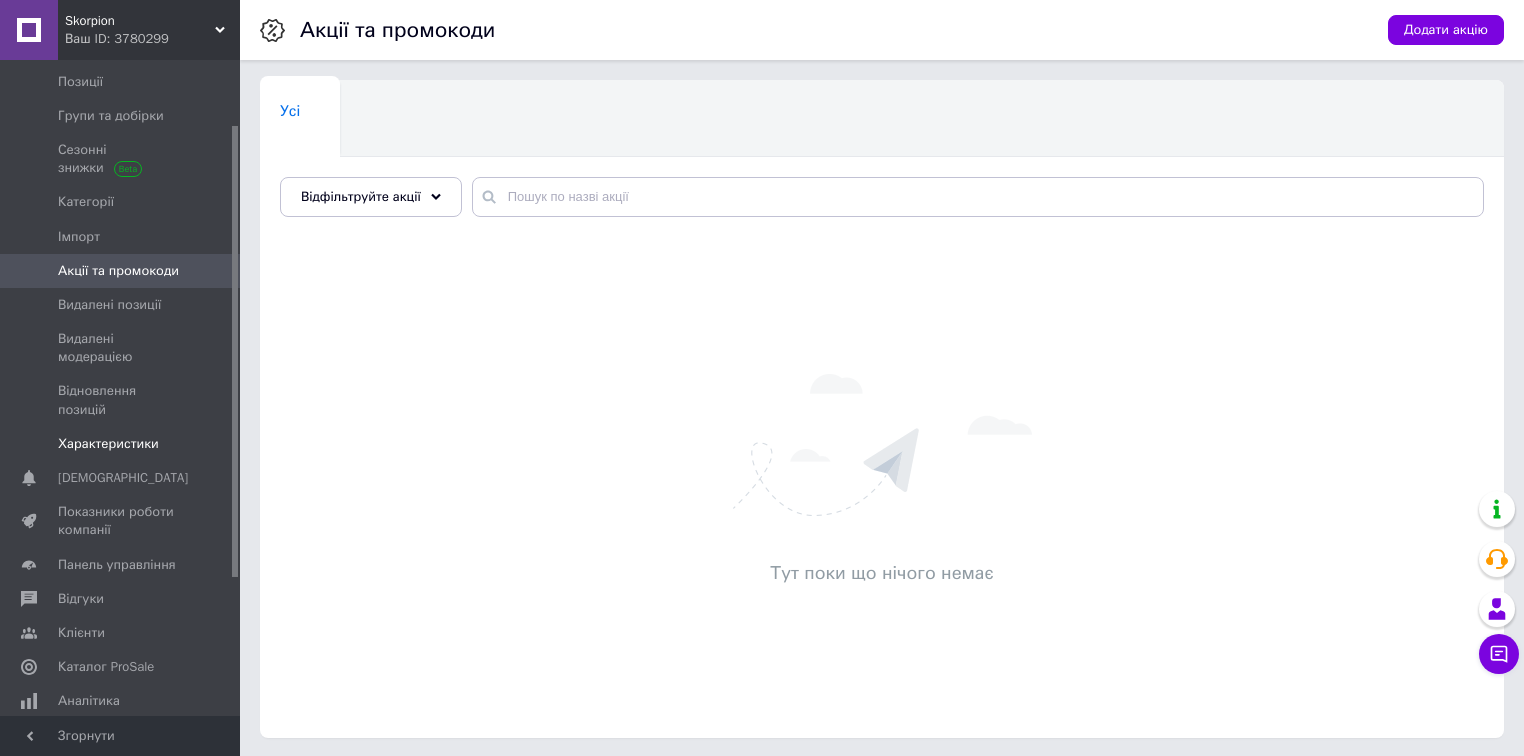scroll, scrollTop: 160, scrollLeft: 0, axis: vertical 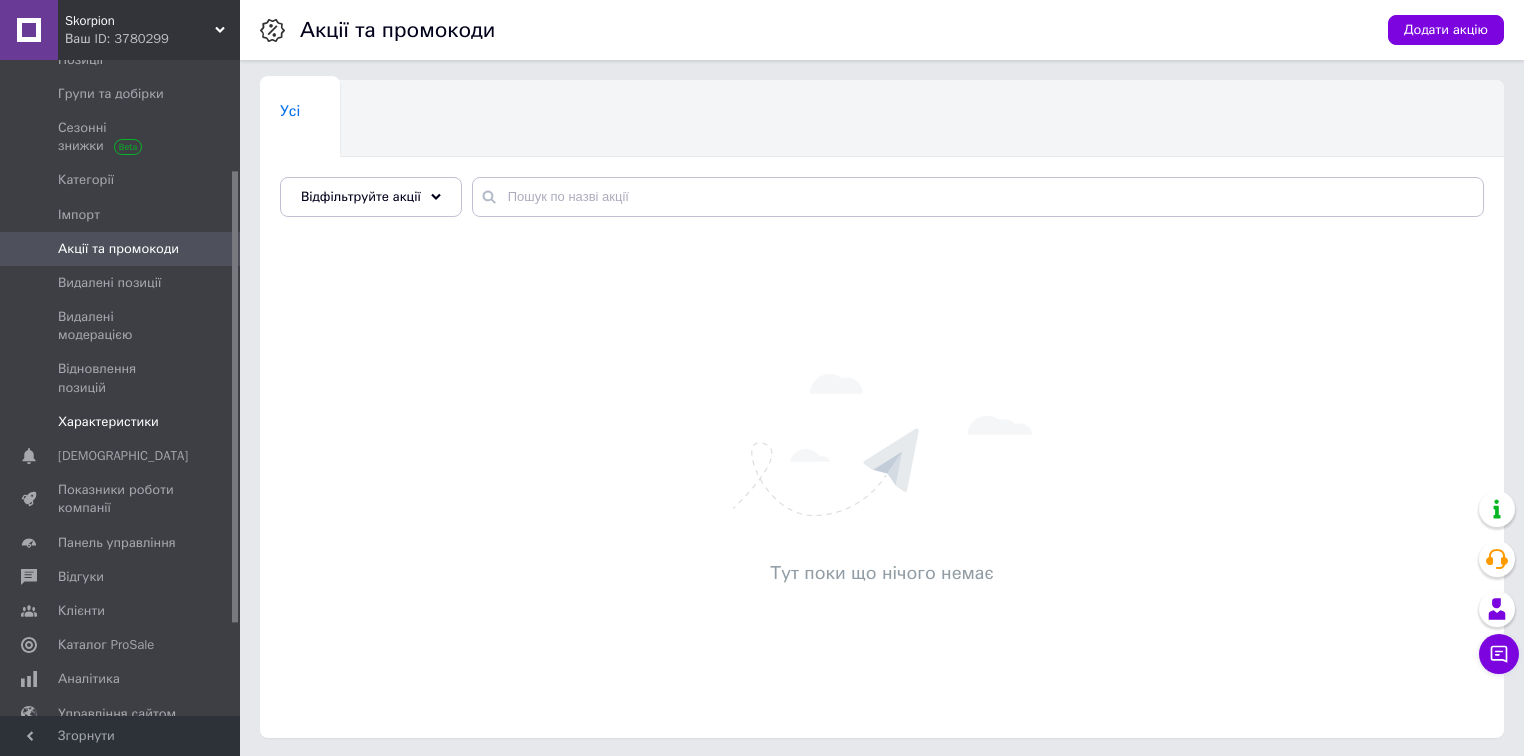 click on "Характеристики" at bounding box center [108, 422] 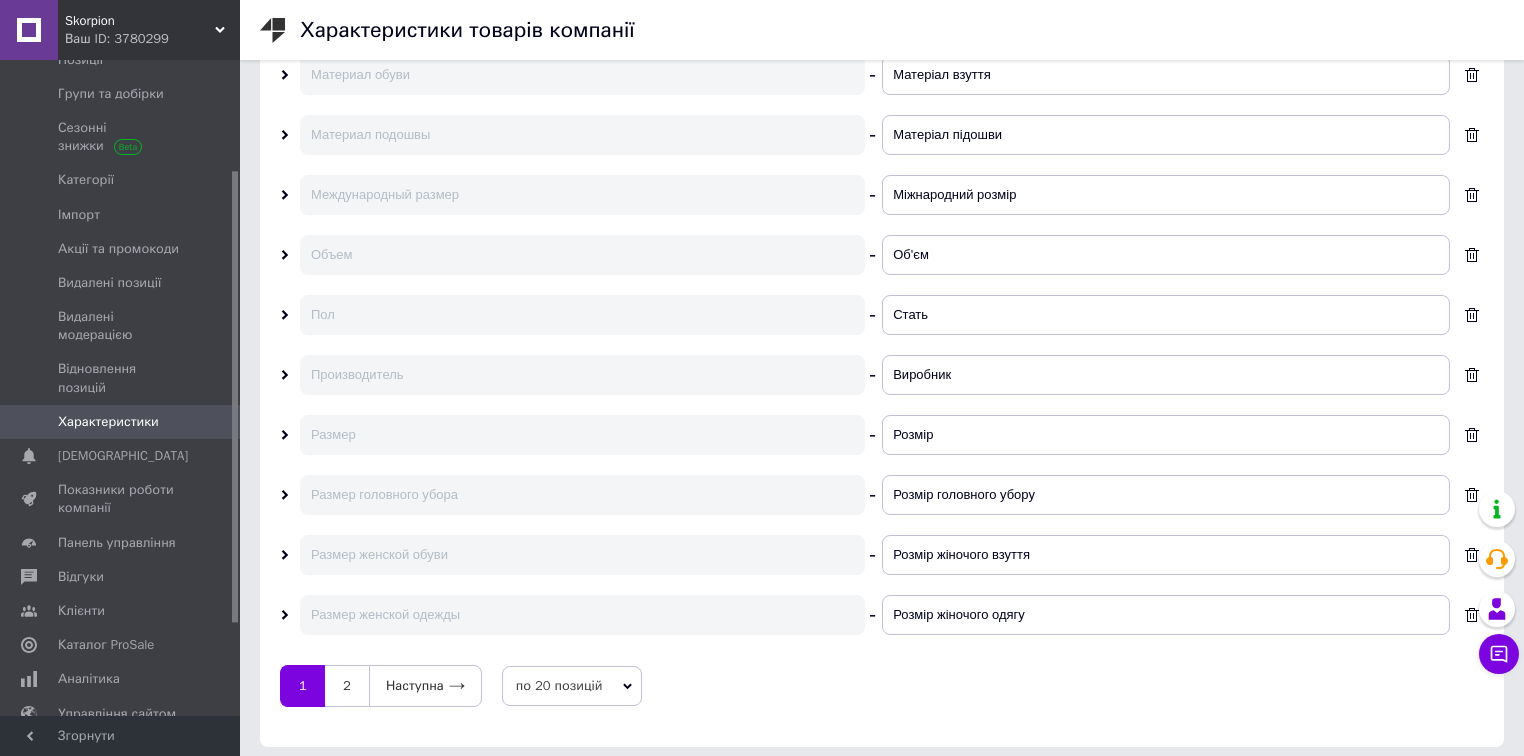 scroll, scrollTop: 869, scrollLeft: 0, axis: vertical 